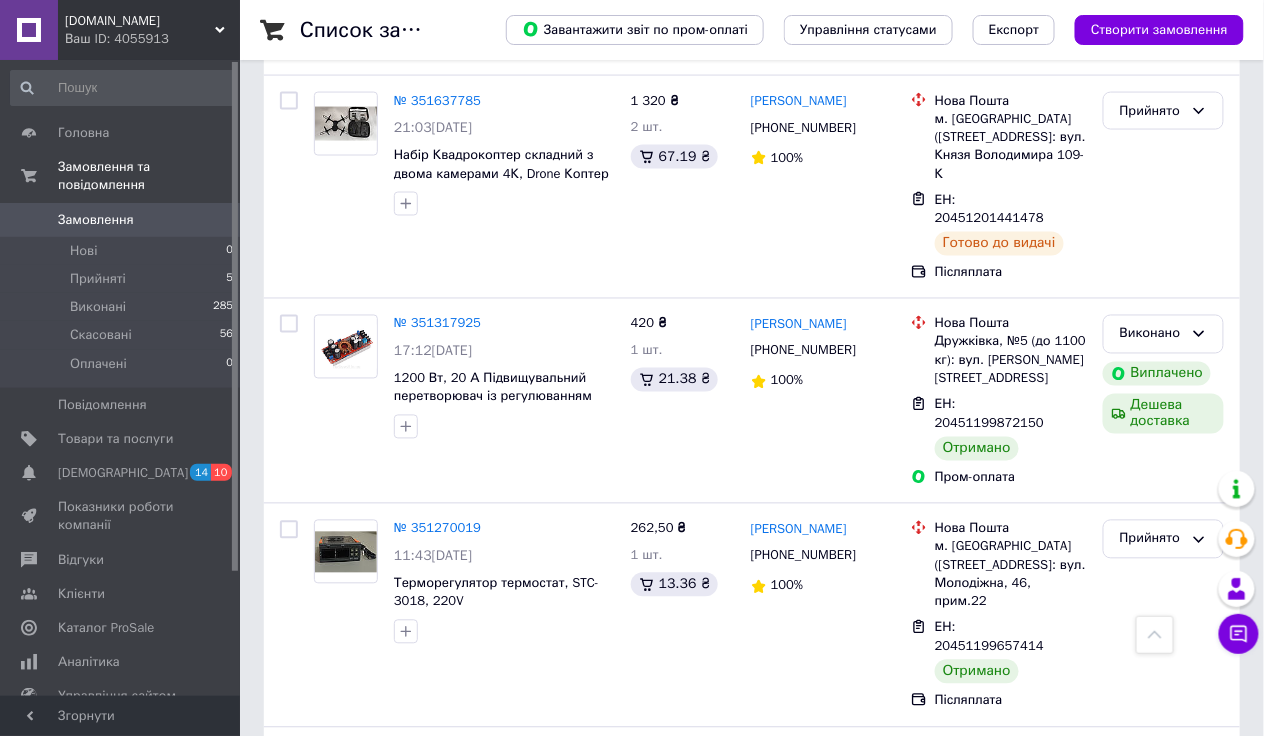 scroll, scrollTop: 0, scrollLeft: 0, axis: both 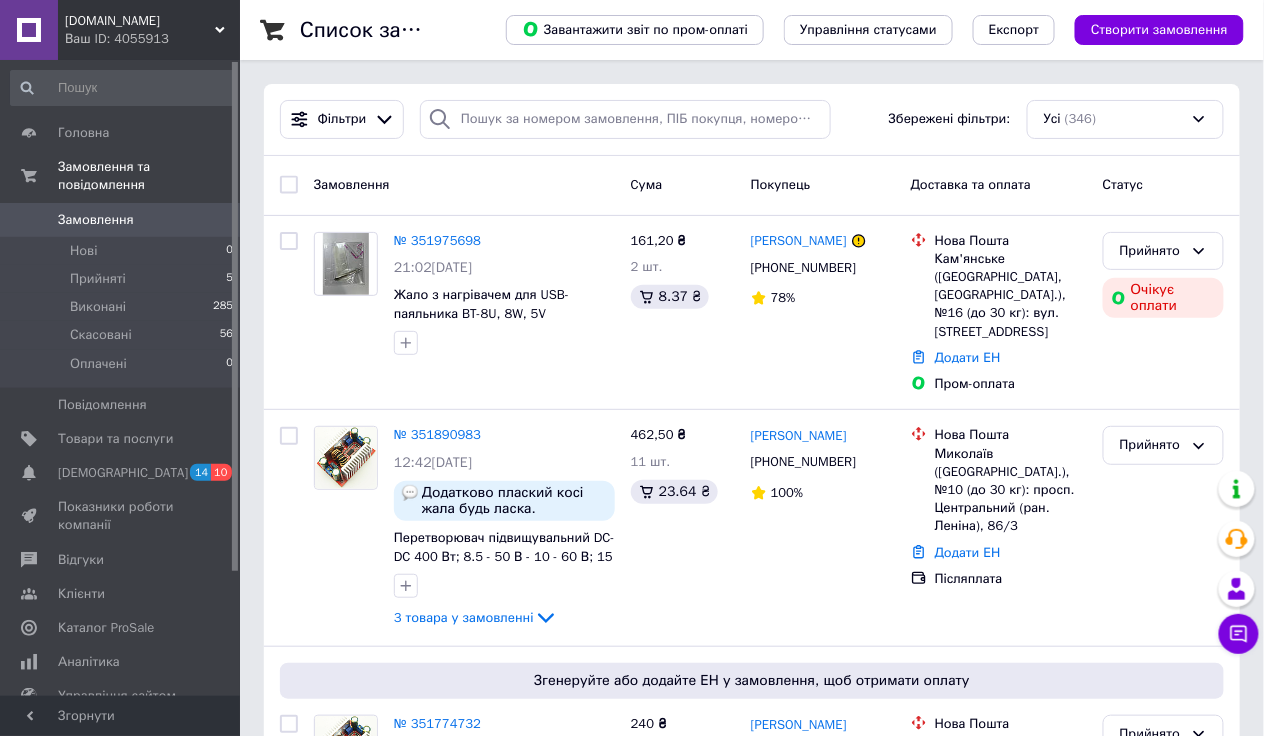 click on "Замовлення" at bounding box center (121, 220) 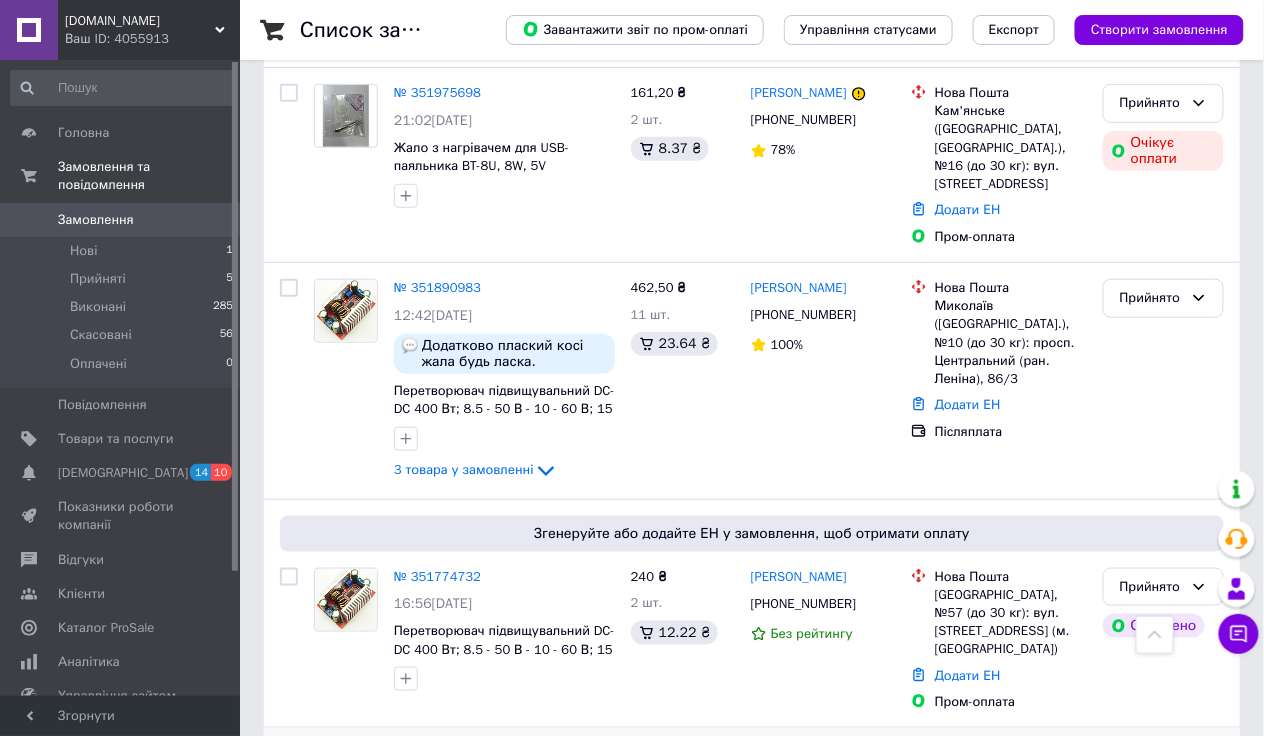 scroll, scrollTop: 200, scrollLeft: 0, axis: vertical 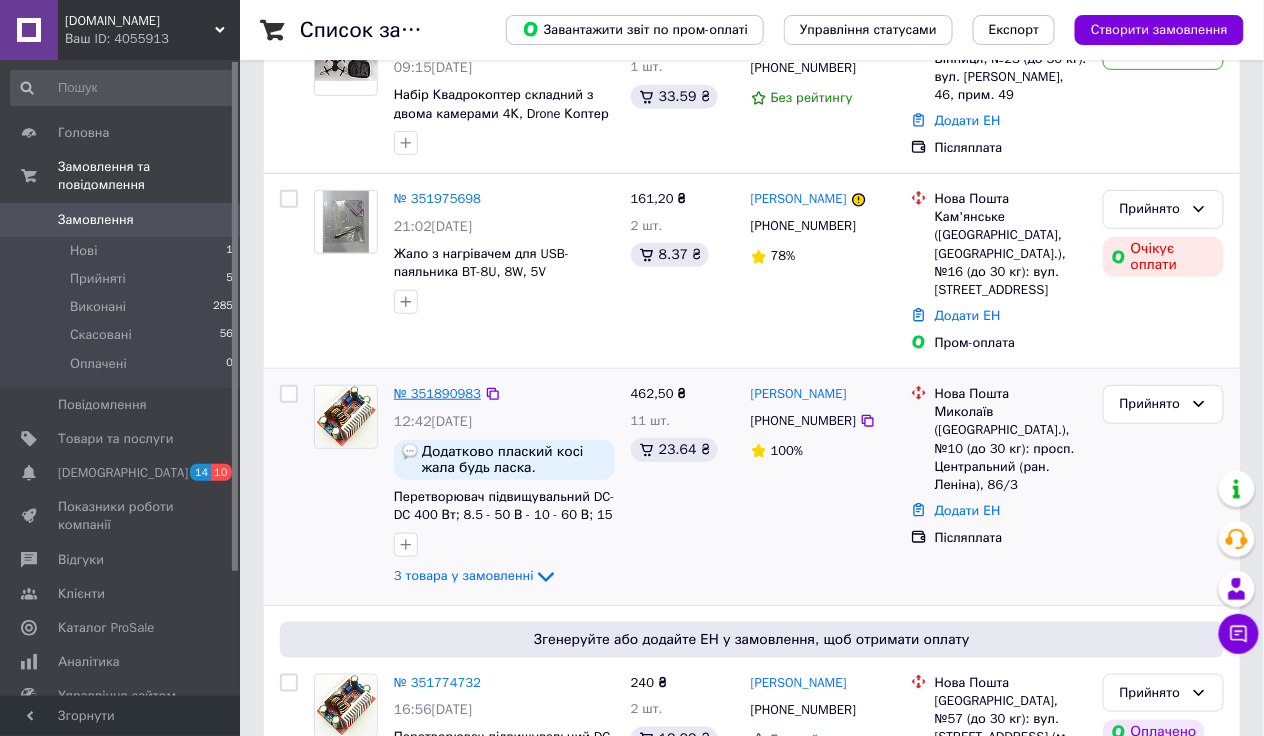 click on "№ 351890983" at bounding box center [437, 393] 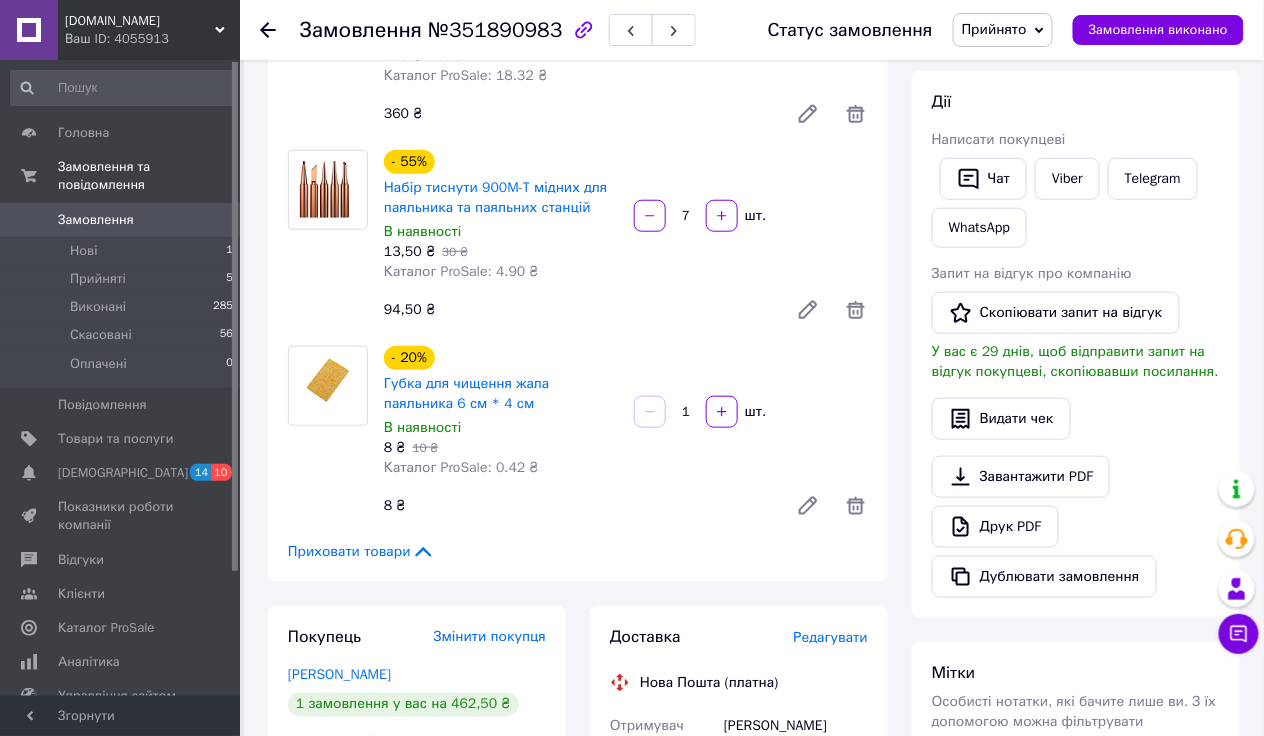 scroll, scrollTop: 0, scrollLeft: 0, axis: both 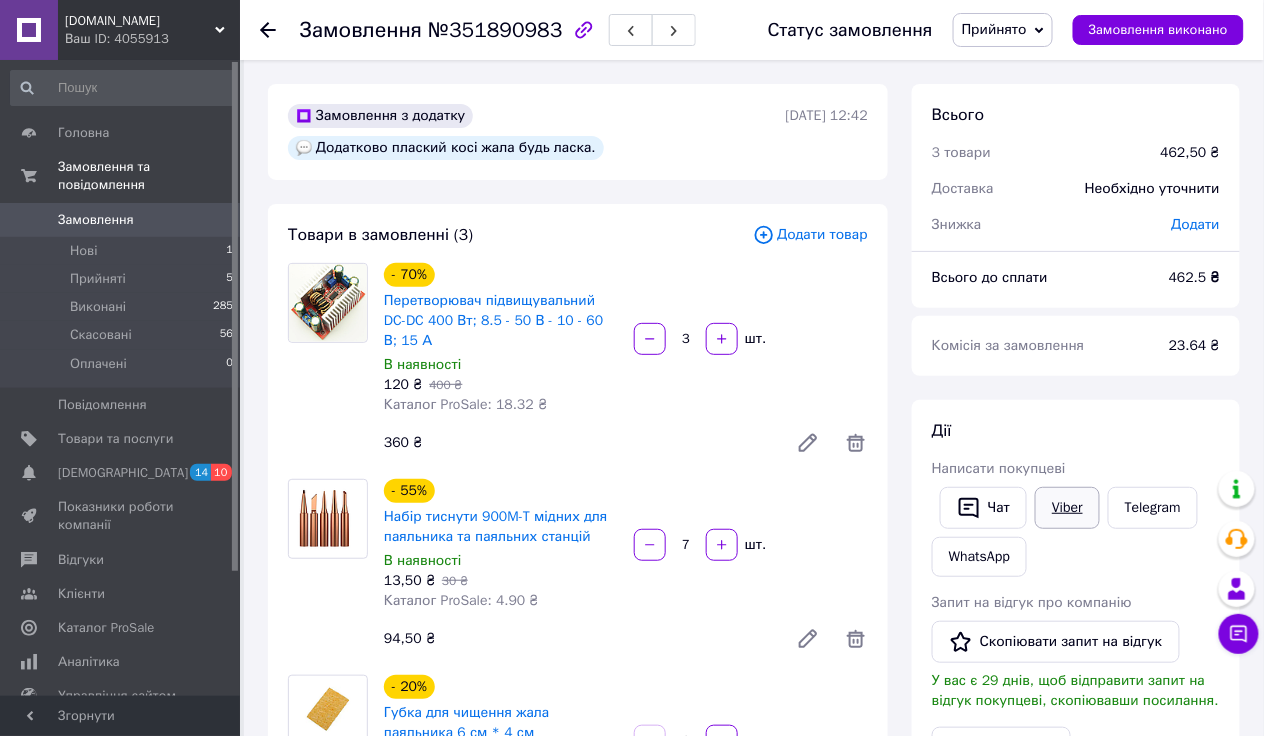 click on "Viber" at bounding box center (1067, 508) 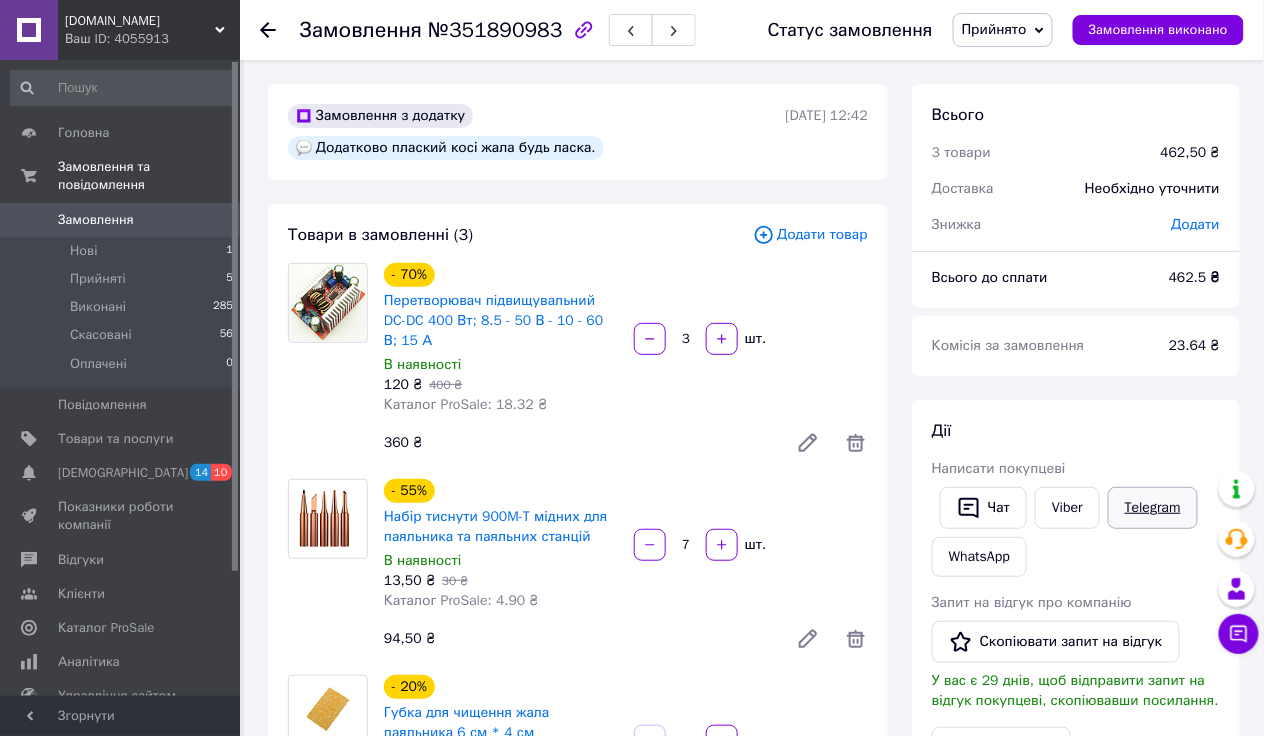 click on "Telegram" at bounding box center (1153, 508) 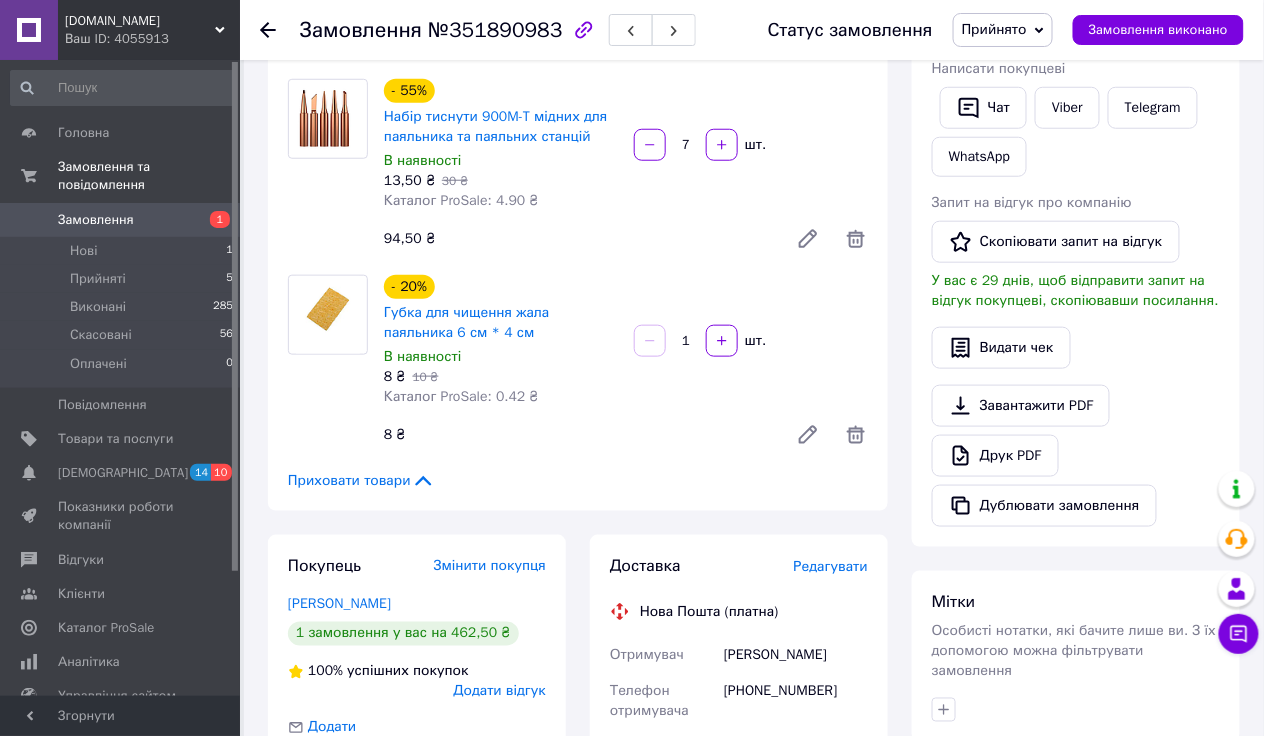 scroll, scrollTop: 0, scrollLeft: 0, axis: both 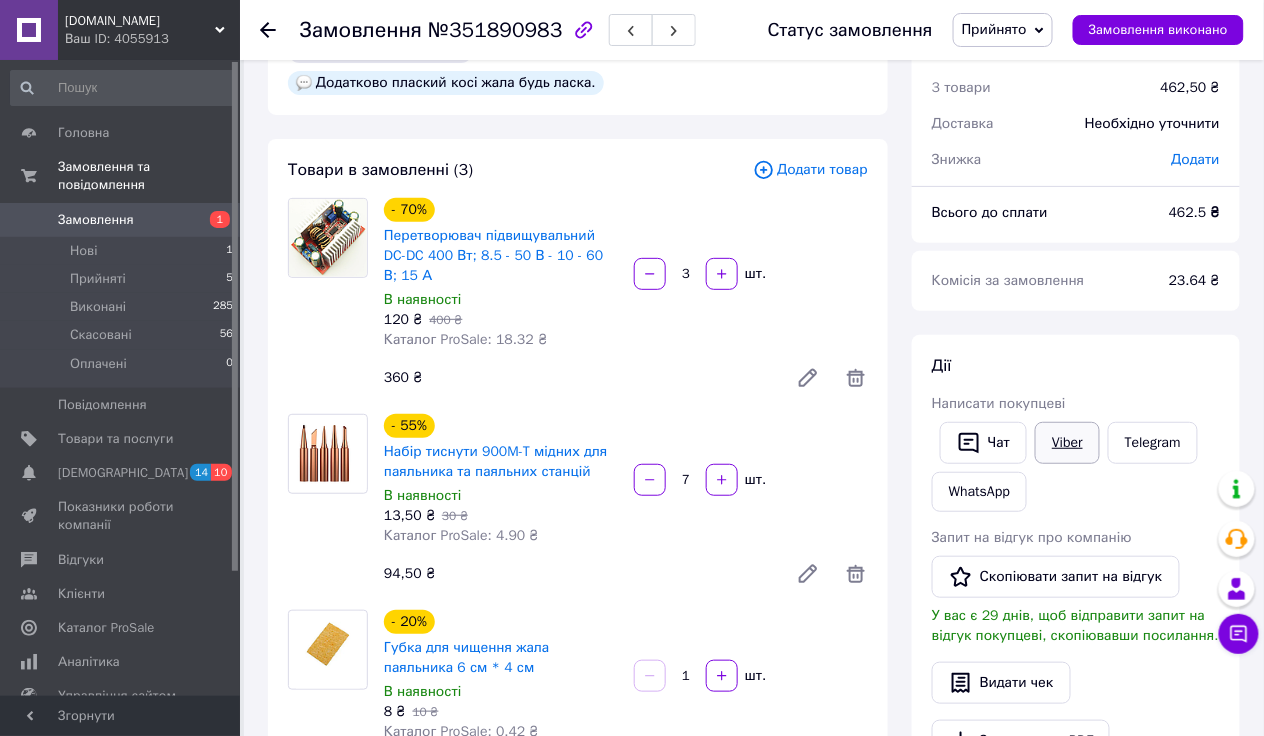 click on "Viber" at bounding box center [1067, 443] 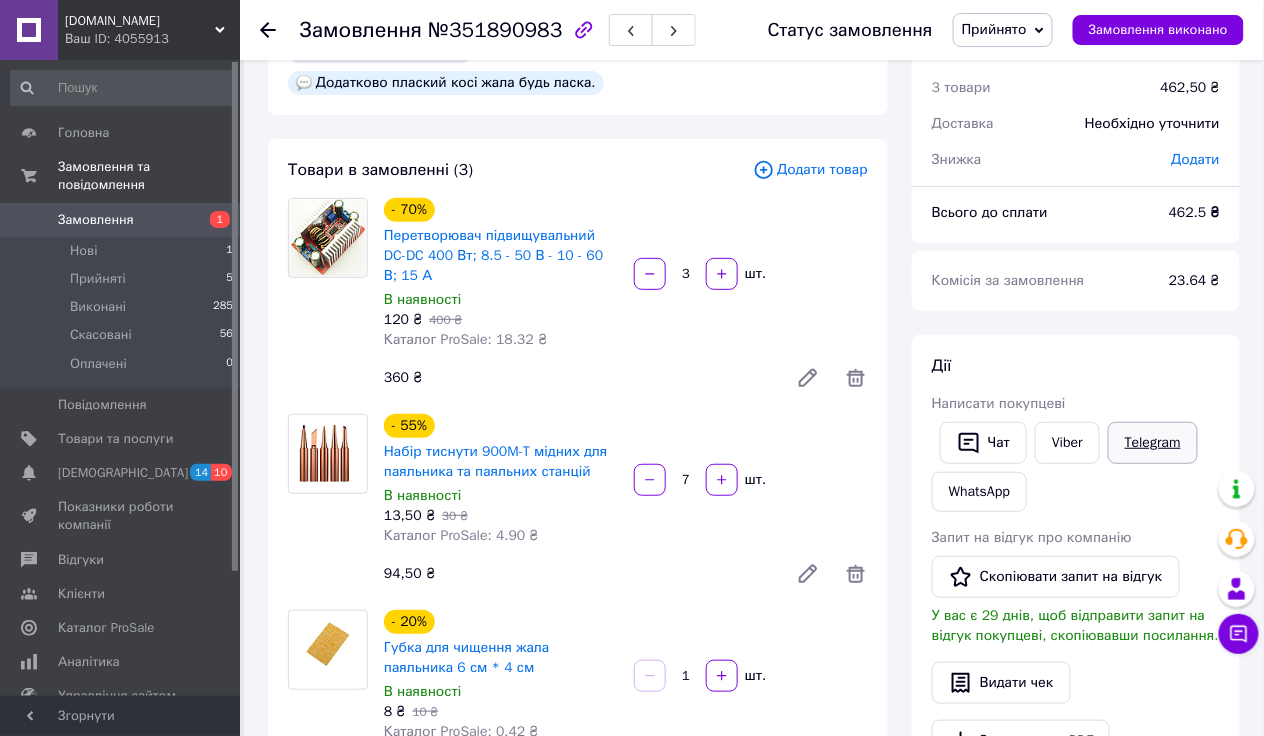 click on "Telegram" at bounding box center [1153, 443] 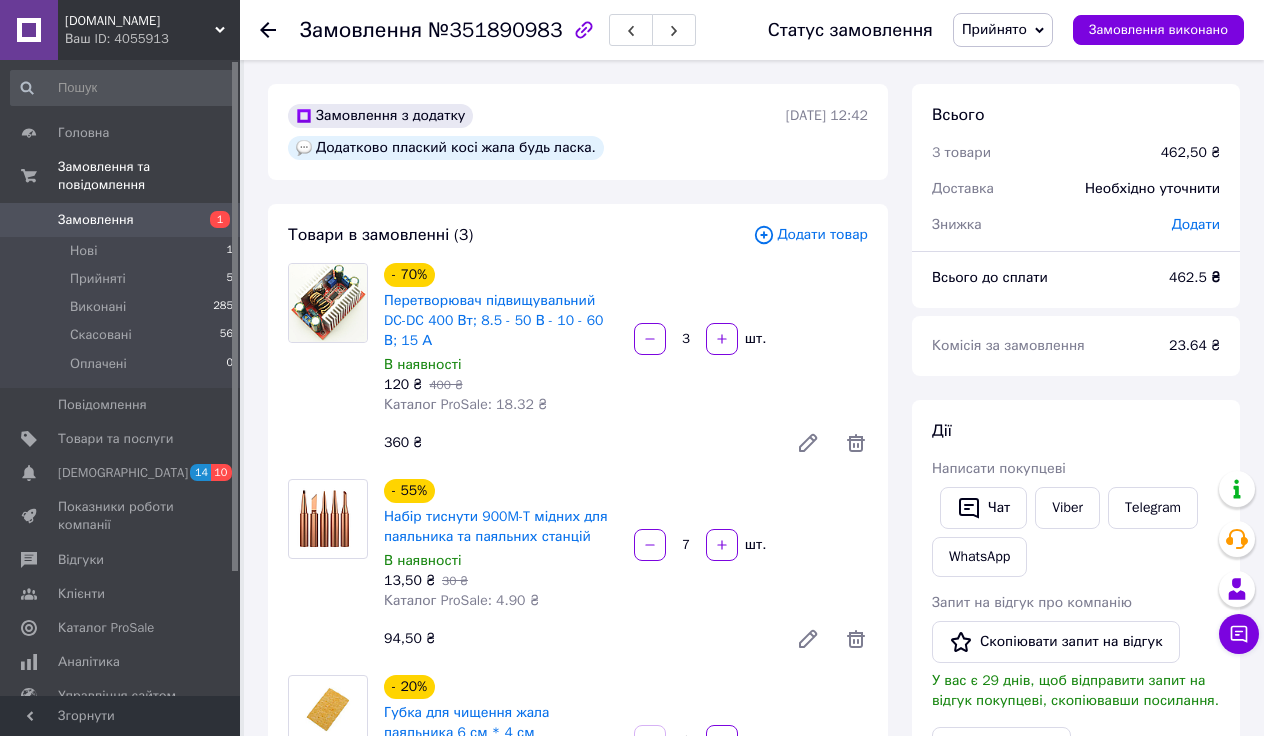 scroll, scrollTop: 65, scrollLeft: 0, axis: vertical 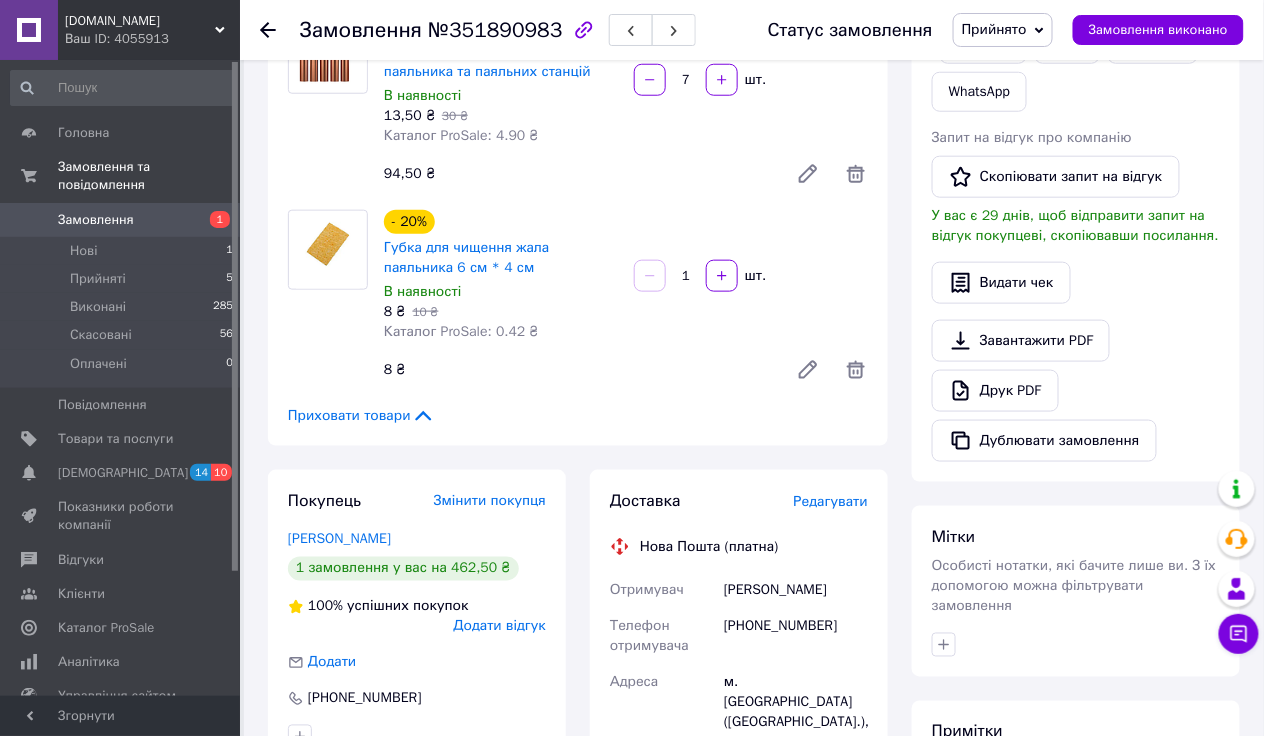 click on "Замовлення 1" at bounding box center [122, 220] 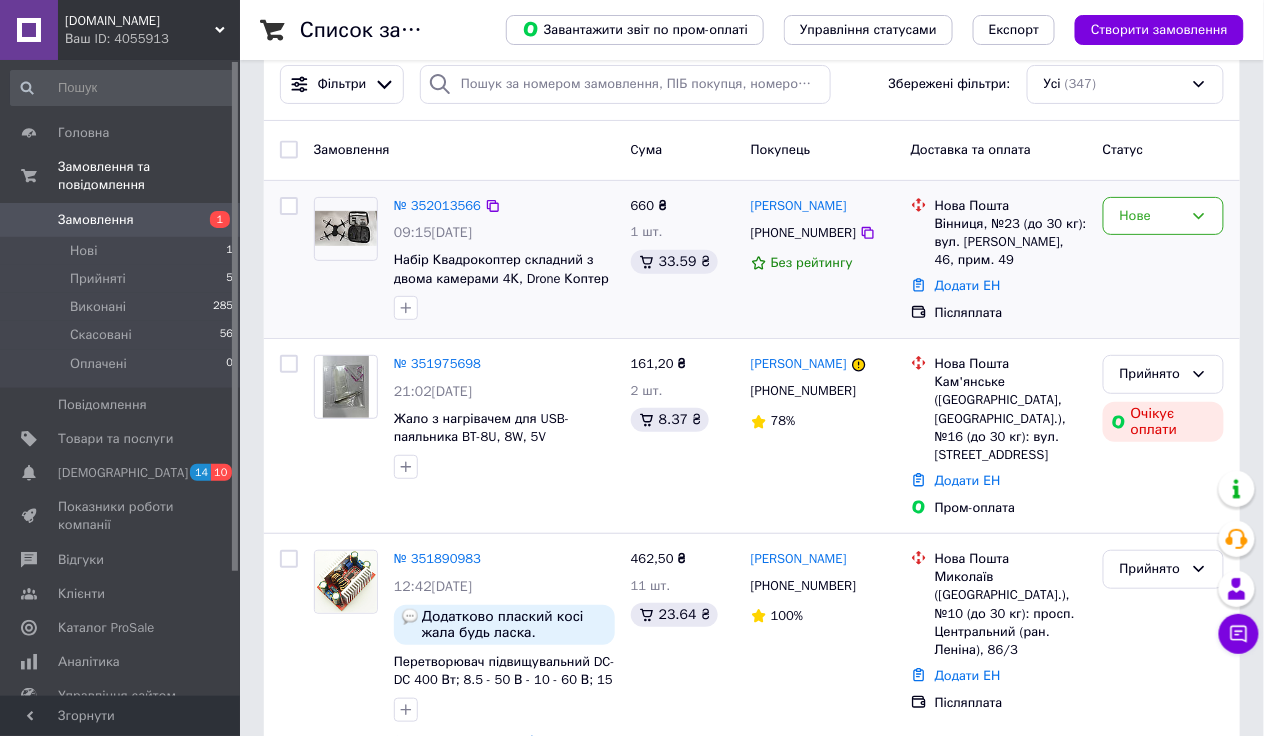 scroll, scrollTop: 0, scrollLeft: 0, axis: both 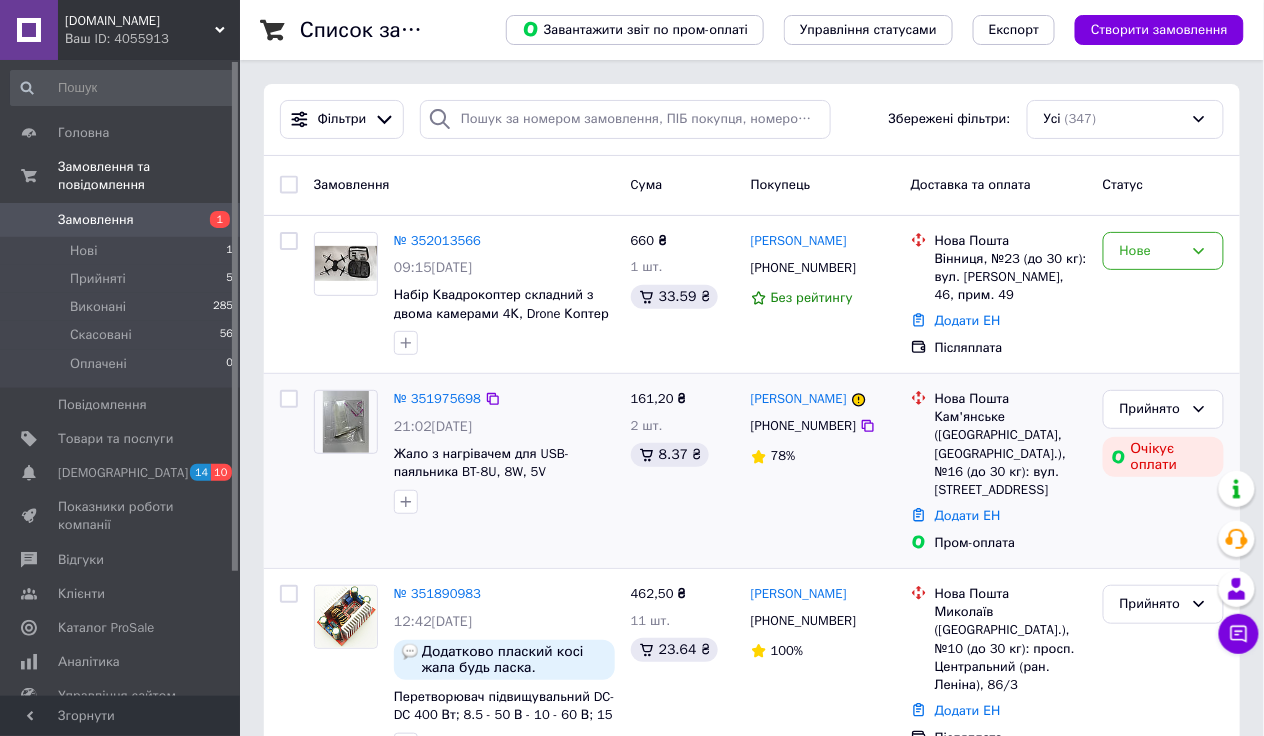 click on "№ 351975698" at bounding box center (437, 399) 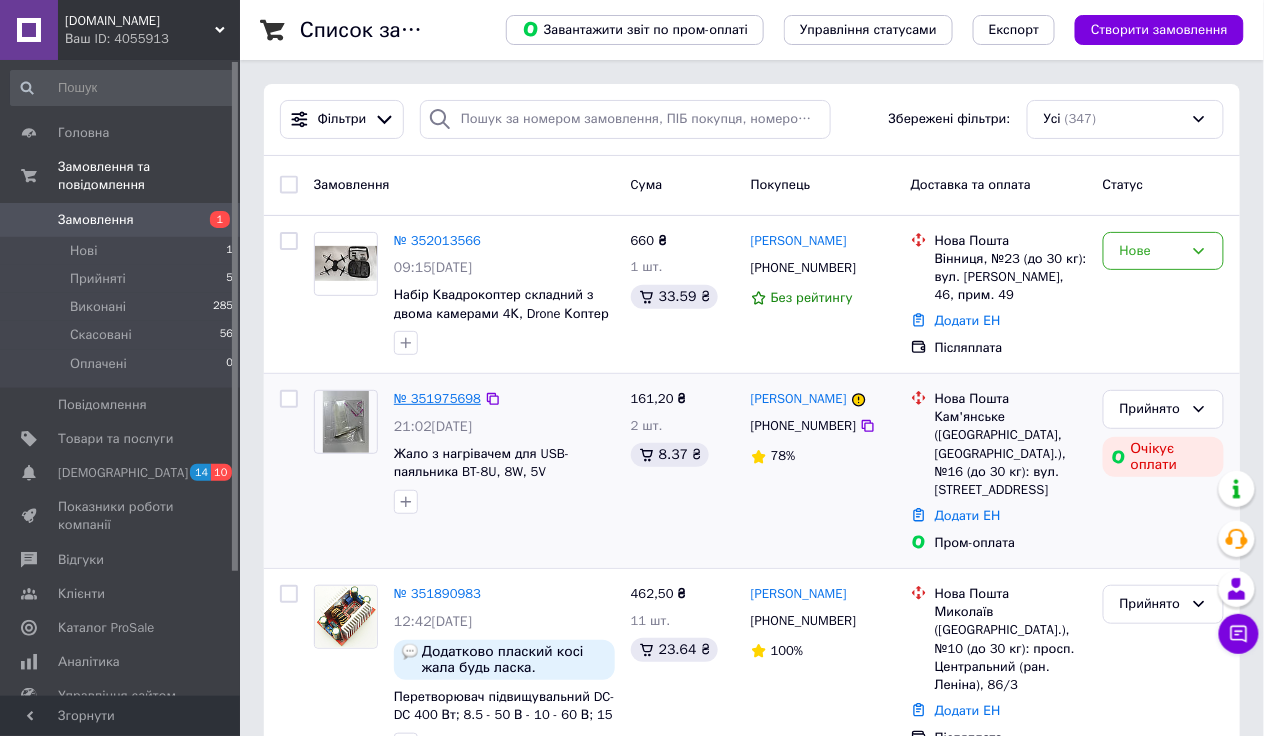 click on "№ 351975698" at bounding box center (437, 398) 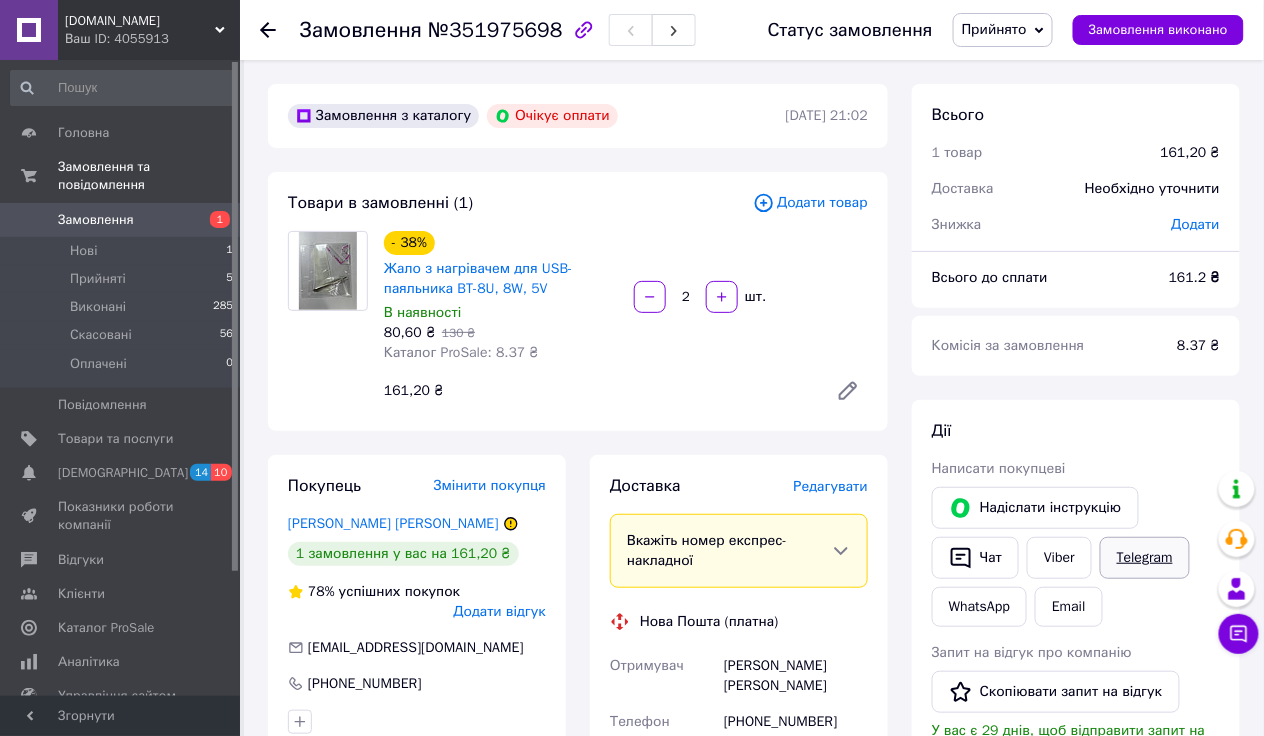 click on "Telegram" at bounding box center [1145, 558] 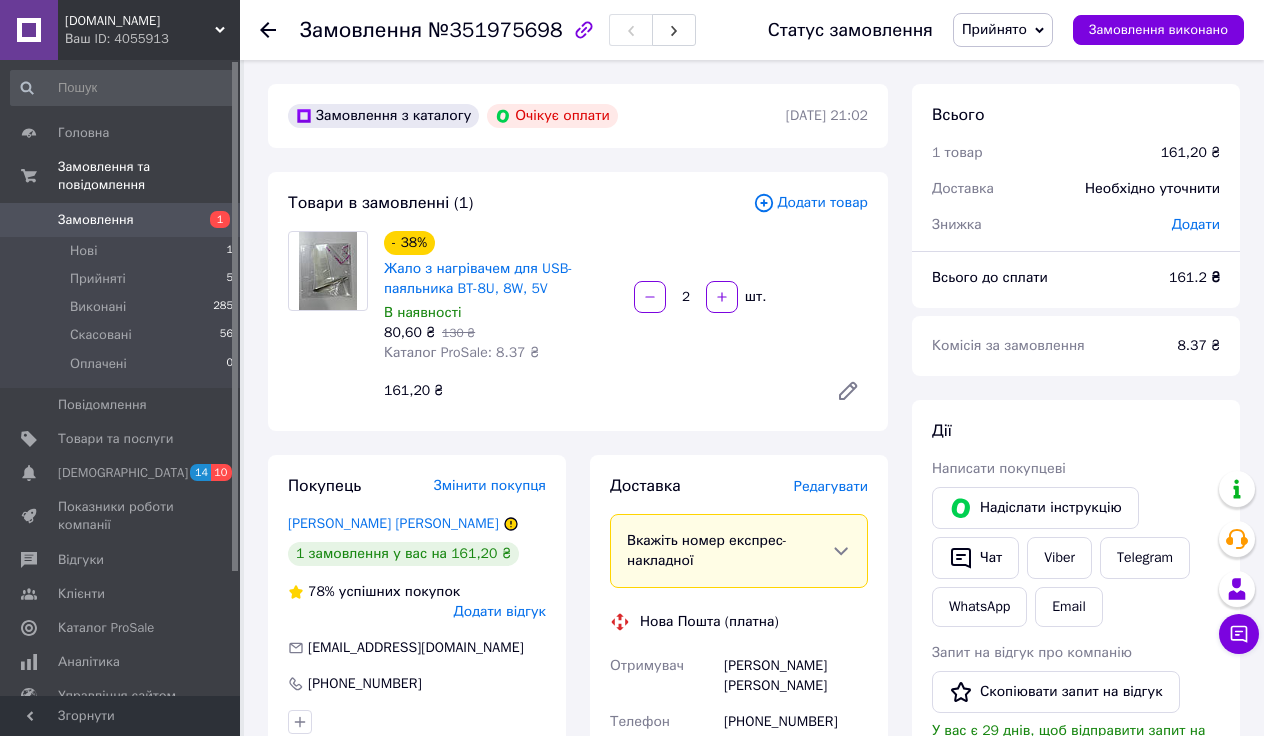 scroll, scrollTop: 0, scrollLeft: 0, axis: both 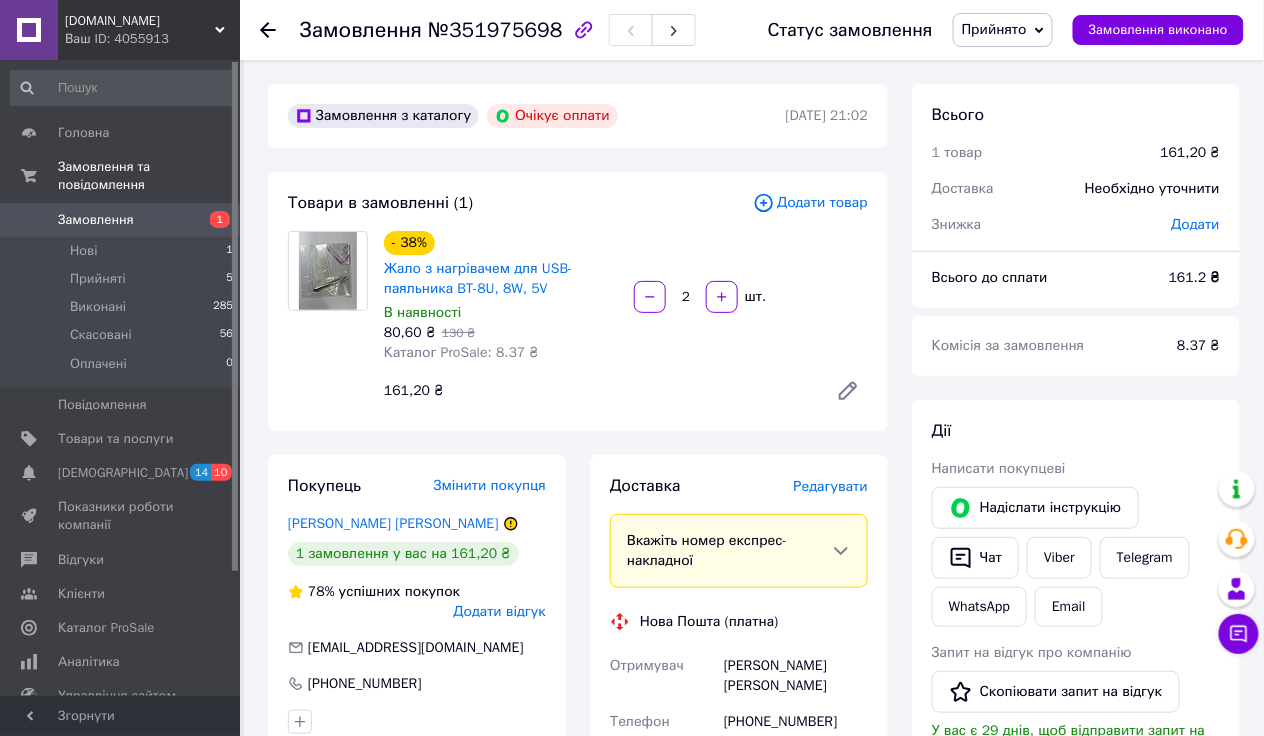 click on "Прийнято" at bounding box center (1003, 30) 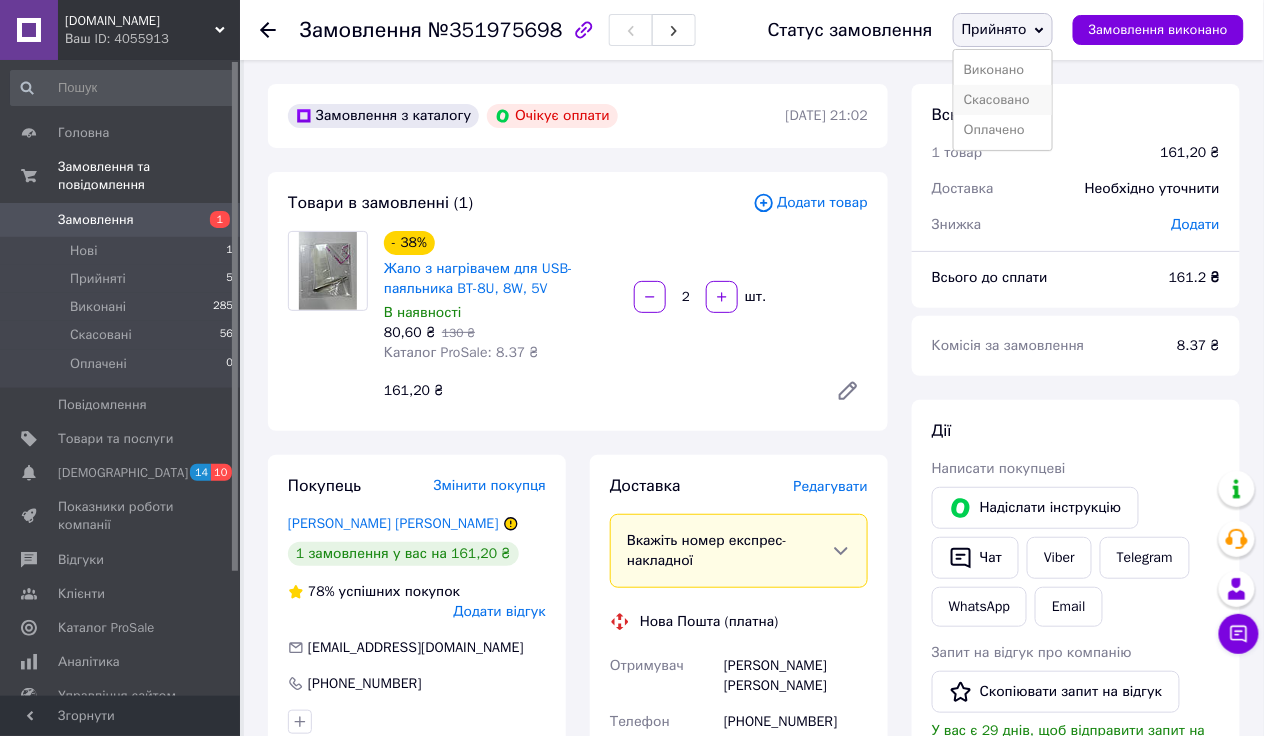 click on "Скасовано" at bounding box center [1003, 100] 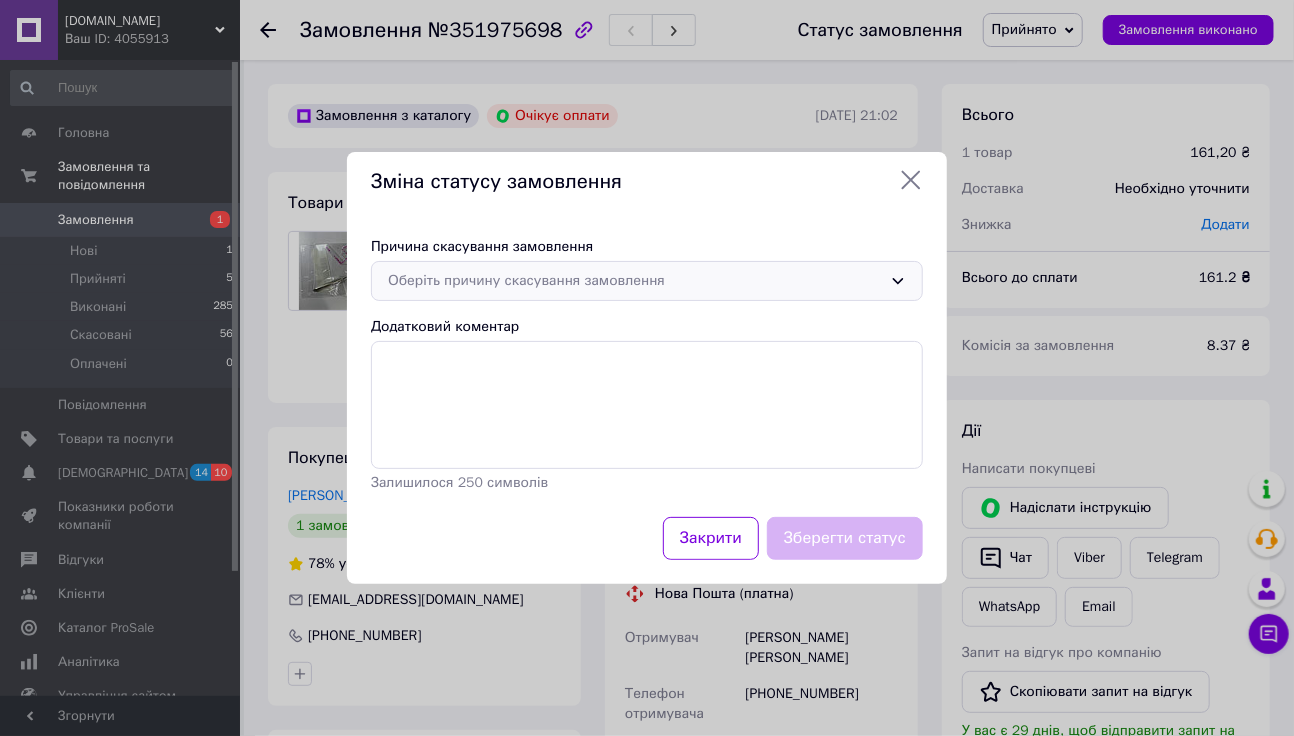 click on "Оберіть причину скасування замовлення" at bounding box center [635, 281] 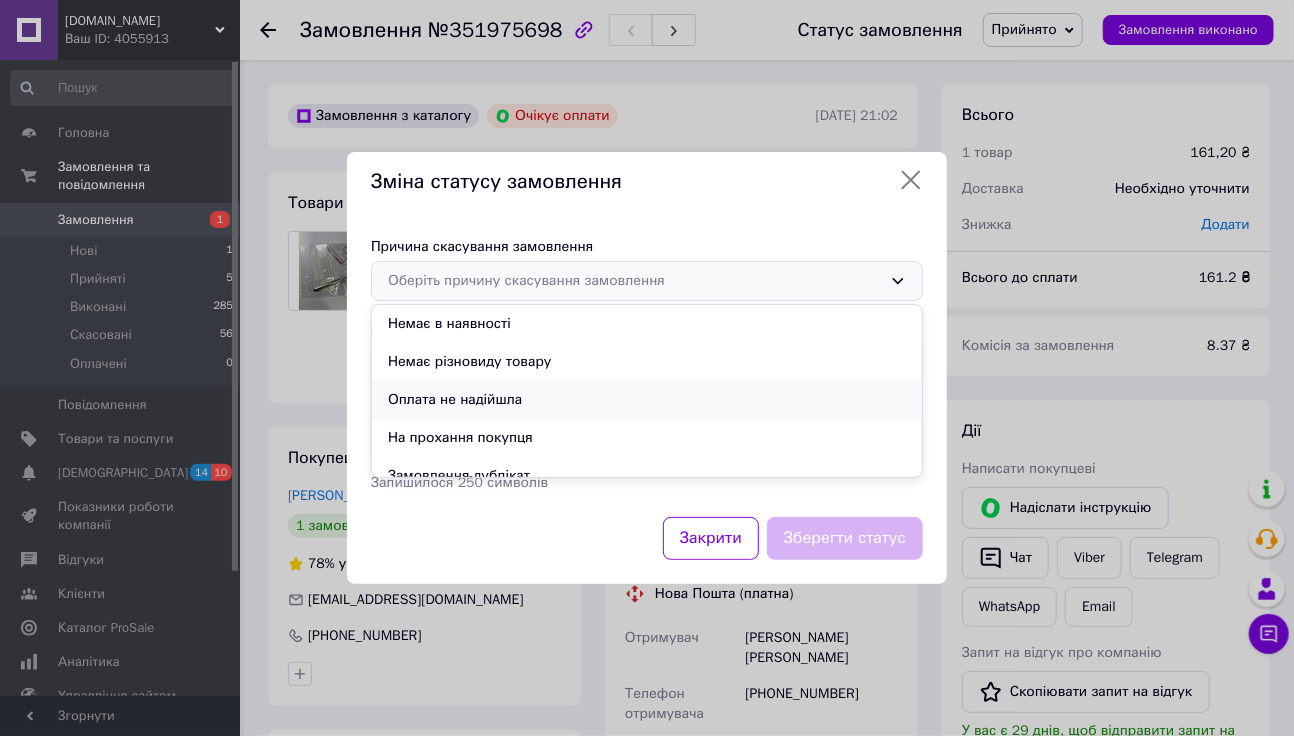 click on "Оплата не надійшла" at bounding box center [647, 400] 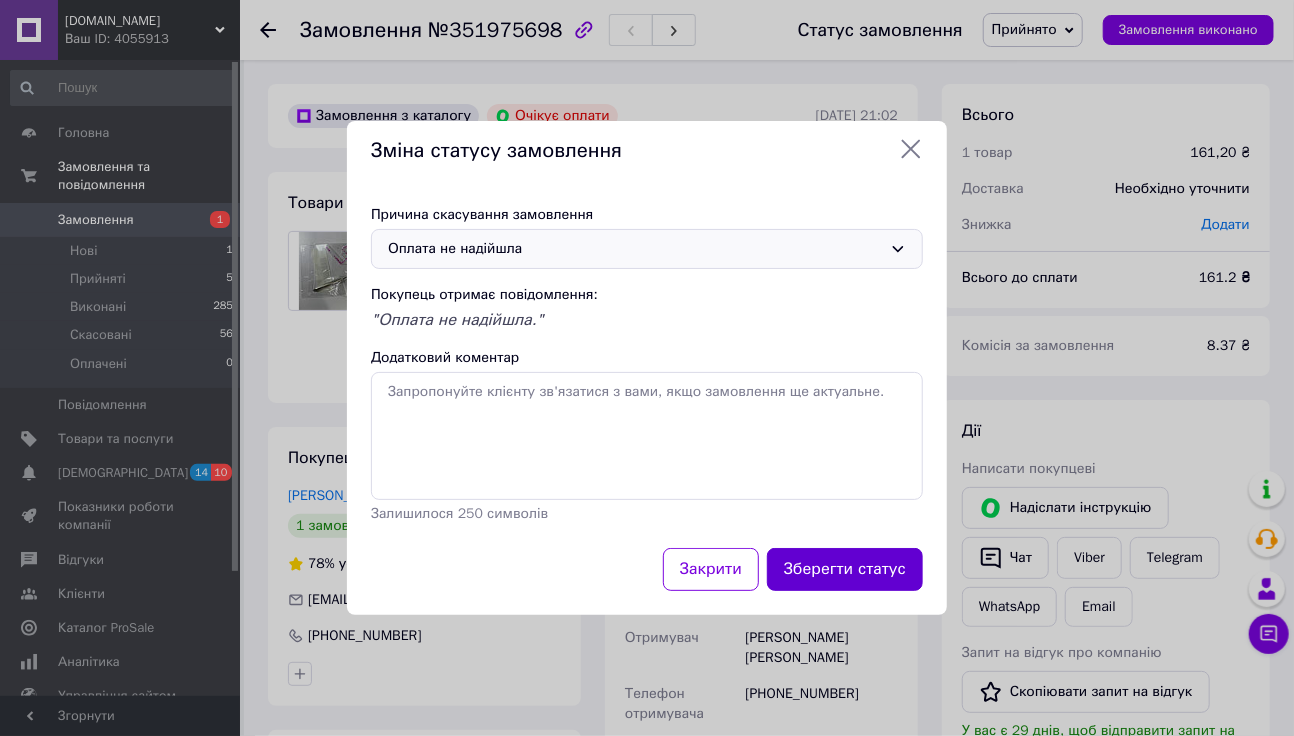 click on "Зберегти статус" at bounding box center (845, 569) 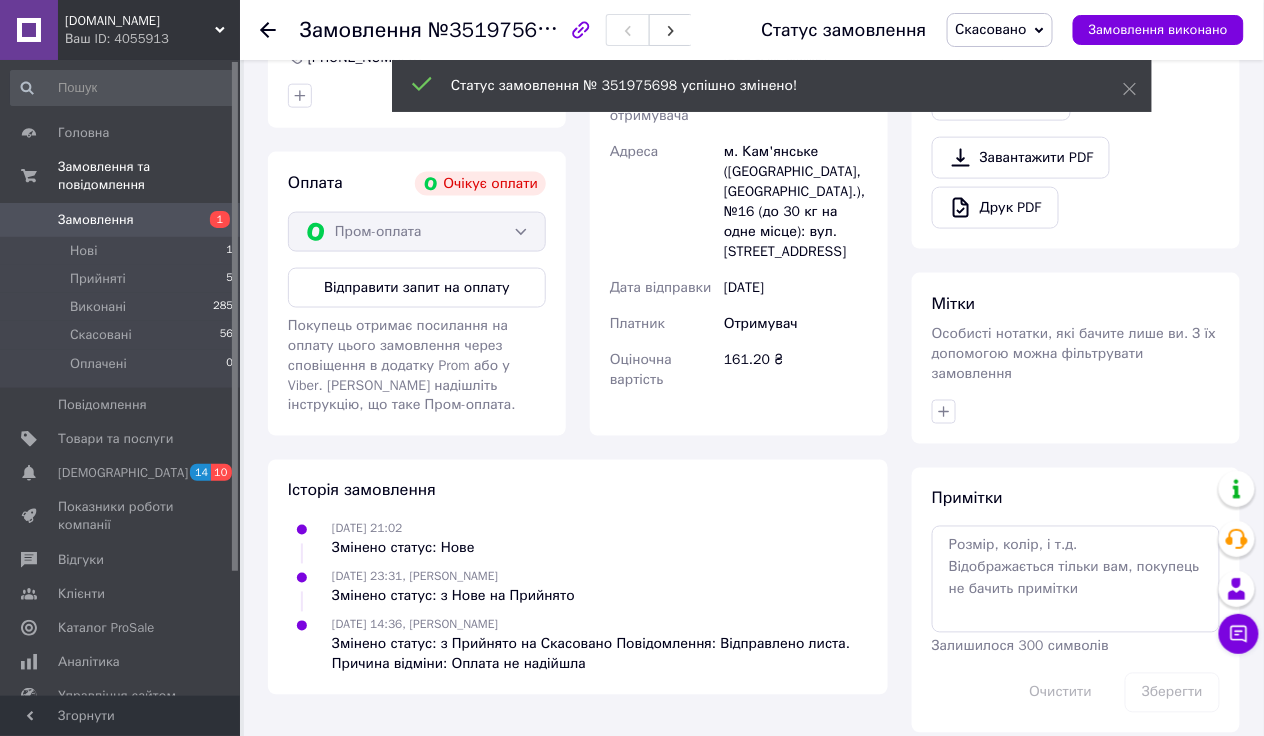 scroll, scrollTop: 0, scrollLeft: 0, axis: both 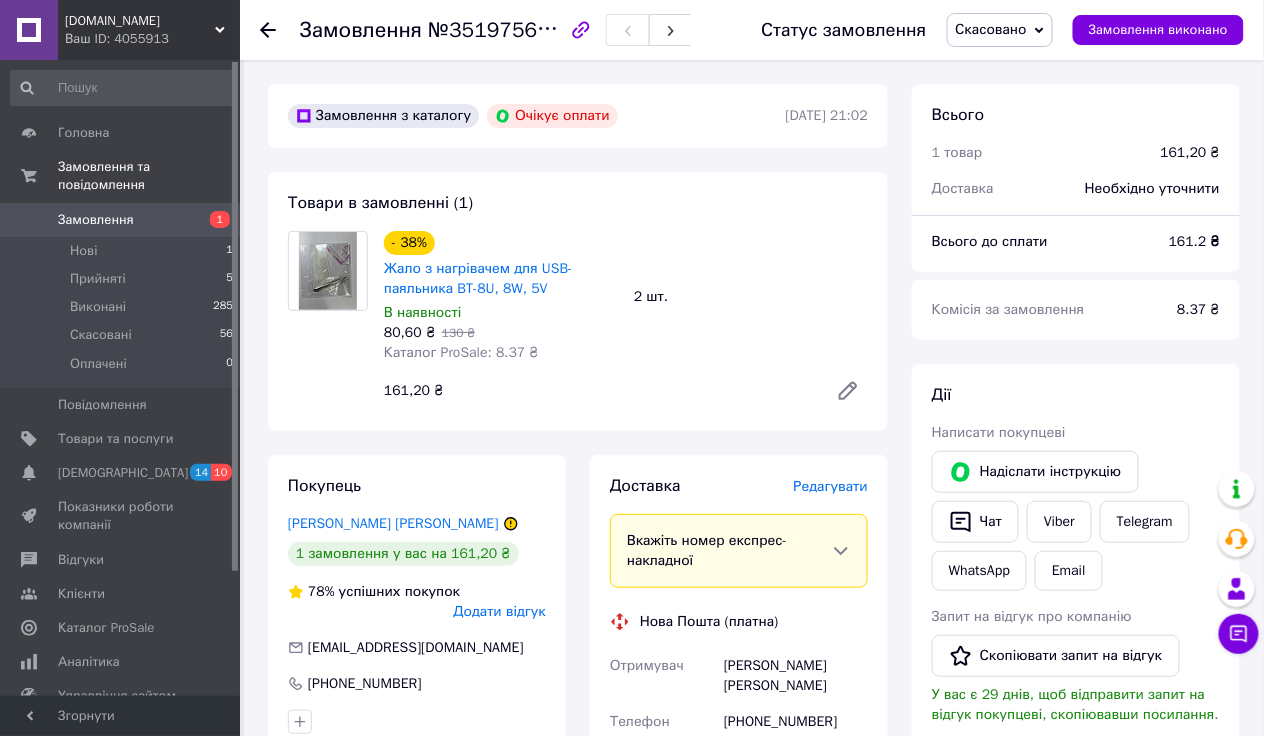 click on "Замовлення" at bounding box center (121, 220) 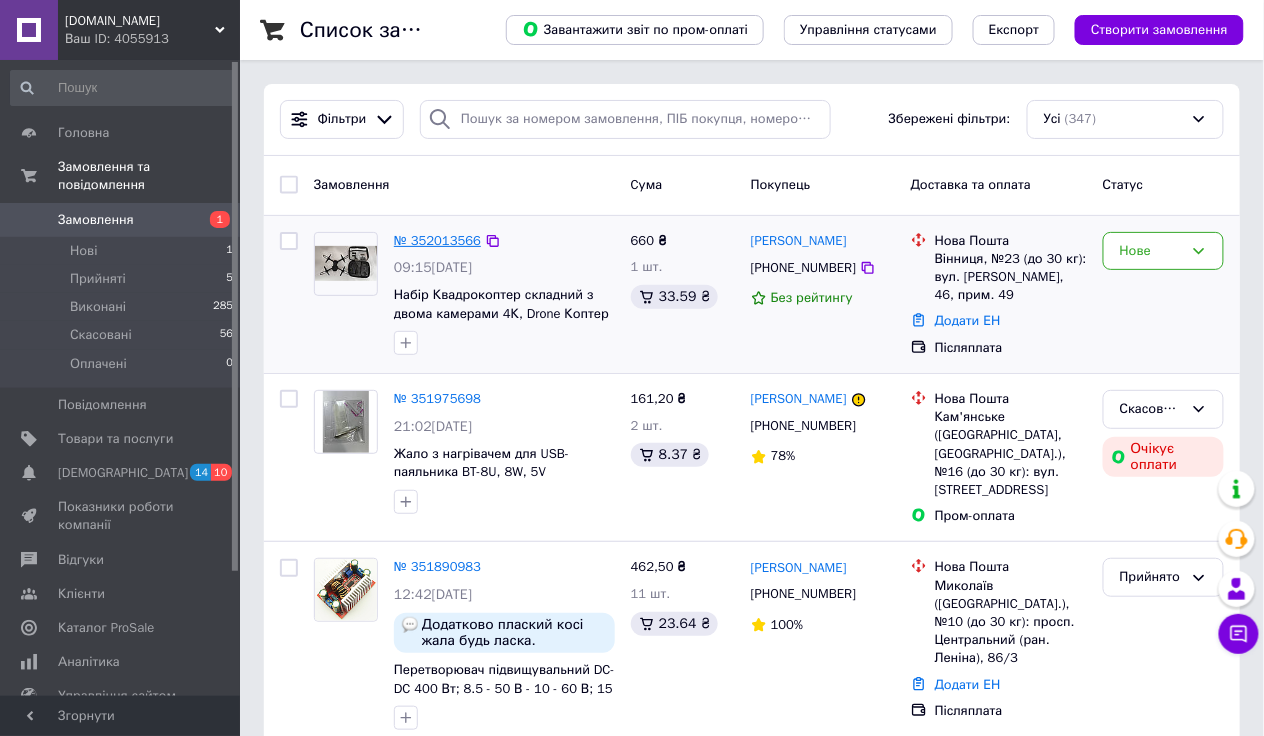 click on "№ 352013566" at bounding box center (437, 240) 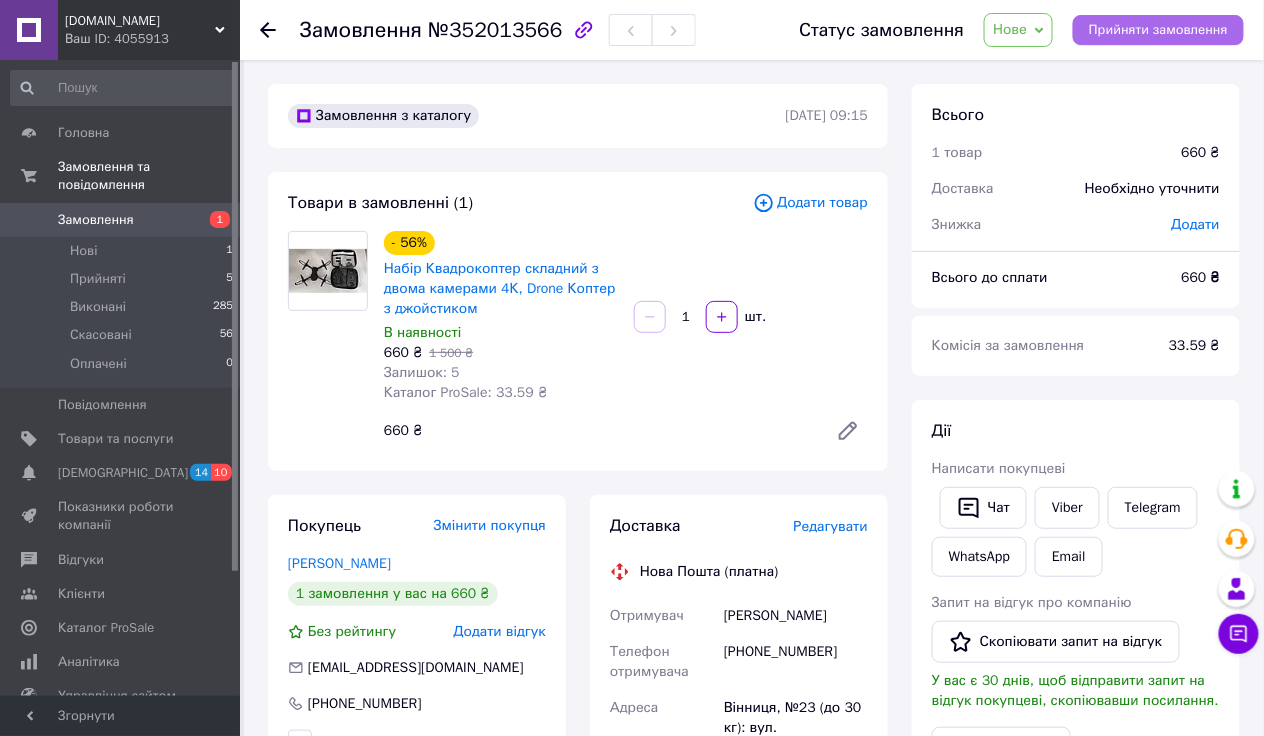 click on "Прийняти замовлення" at bounding box center [1158, 30] 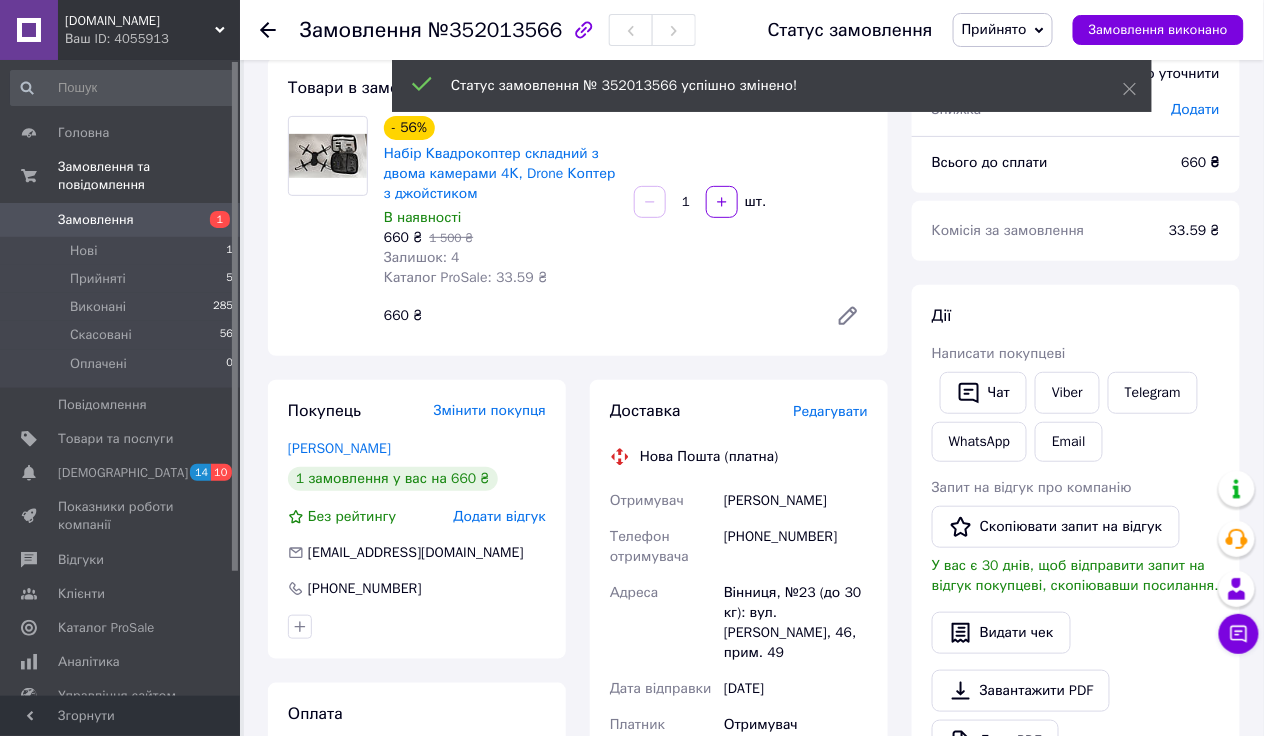 scroll, scrollTop: 131, scrollLeft: 0, axis: vertical 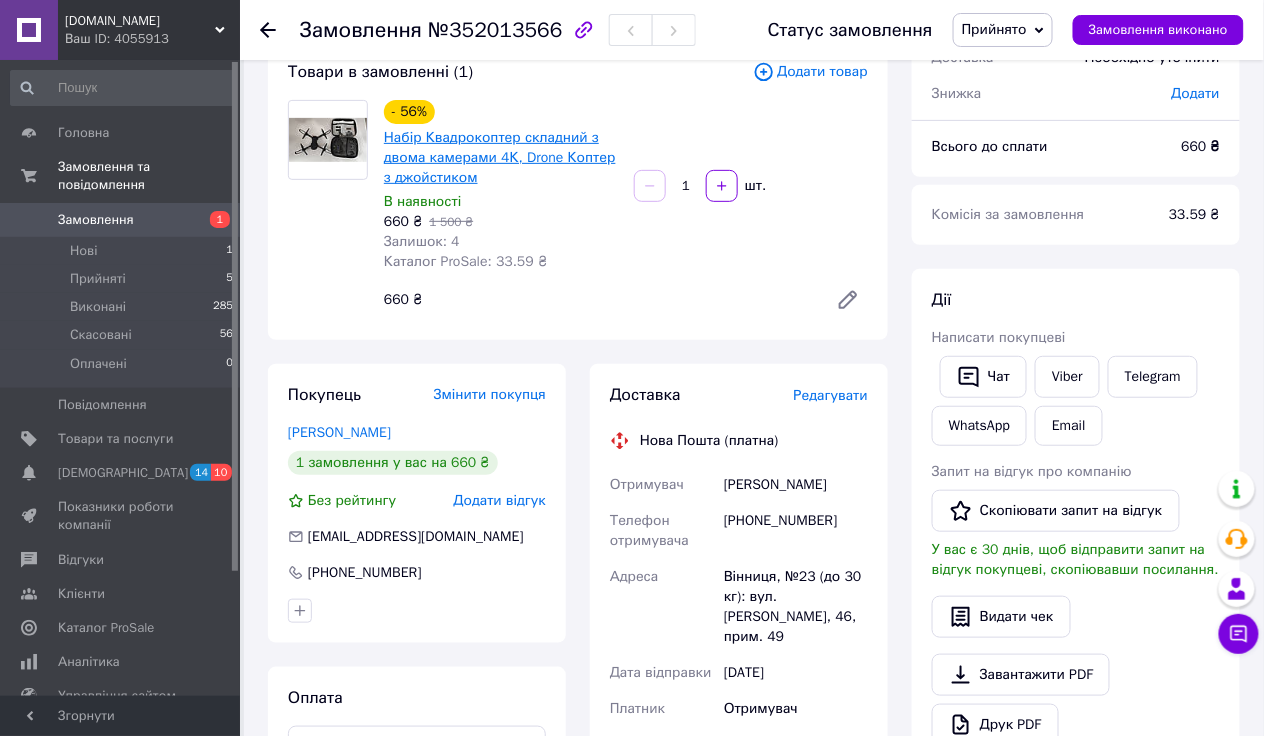 type 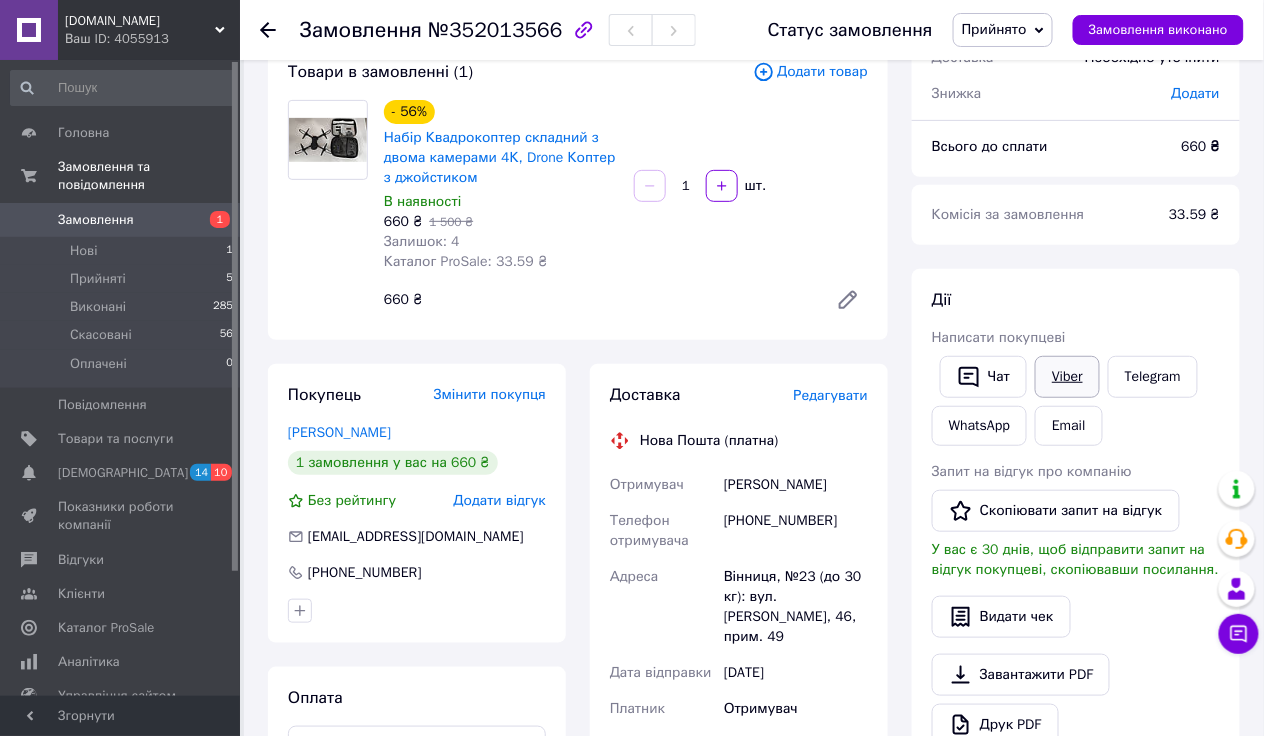 click on "Viber" at bounding box center [1067, 377] 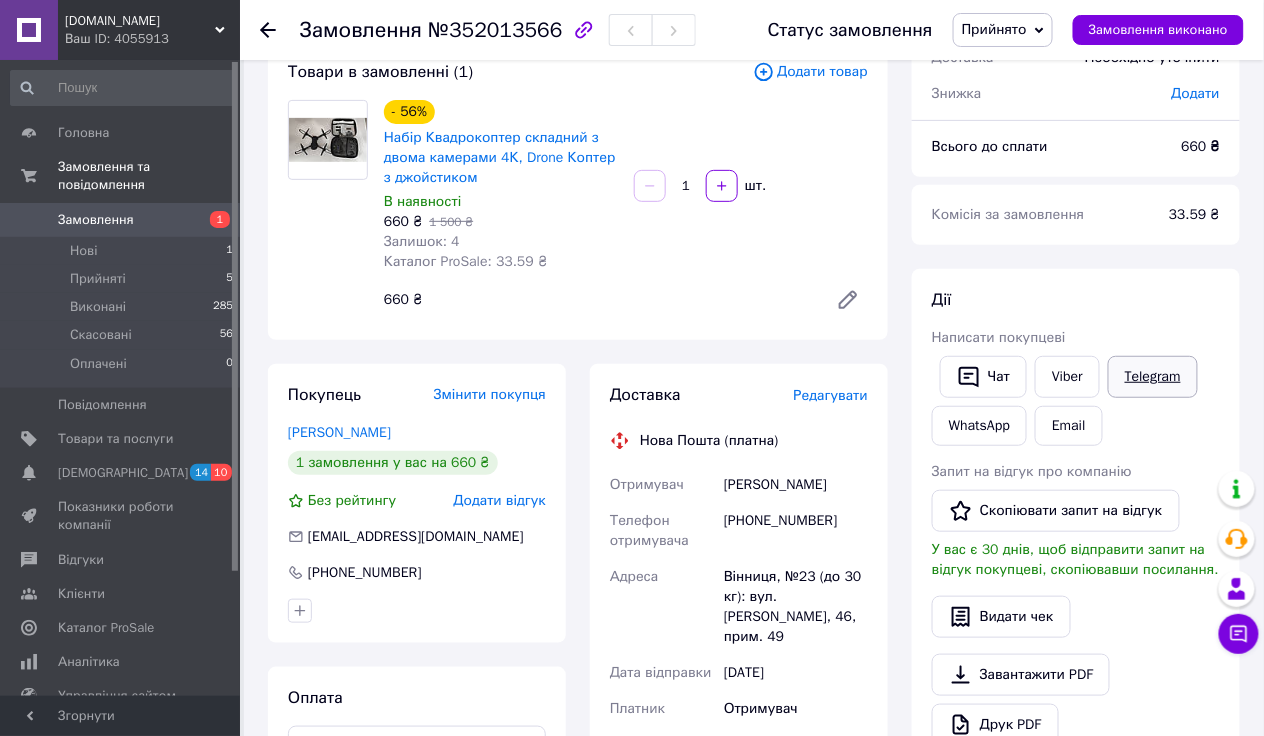 click on "Telegram" at bounding box center (1153, 377) 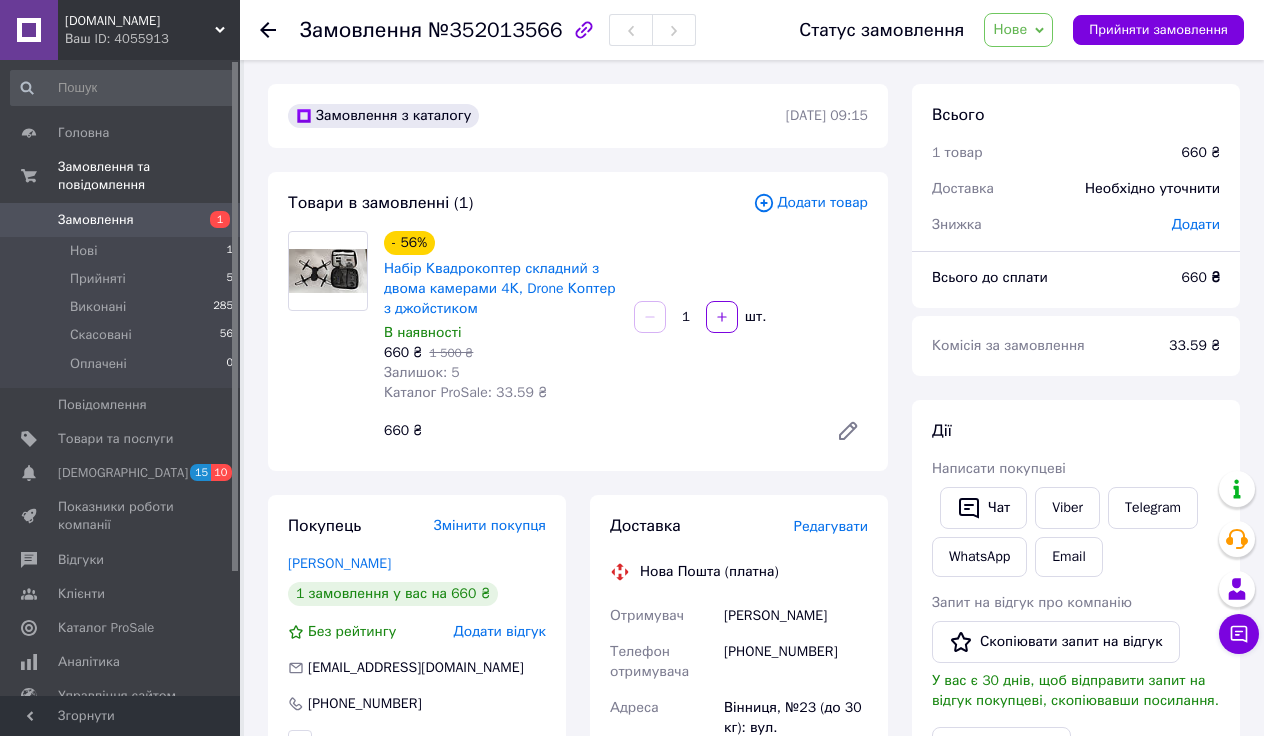 scroll, scrollTop: 131, scrollLeft: 0, axis: vertical 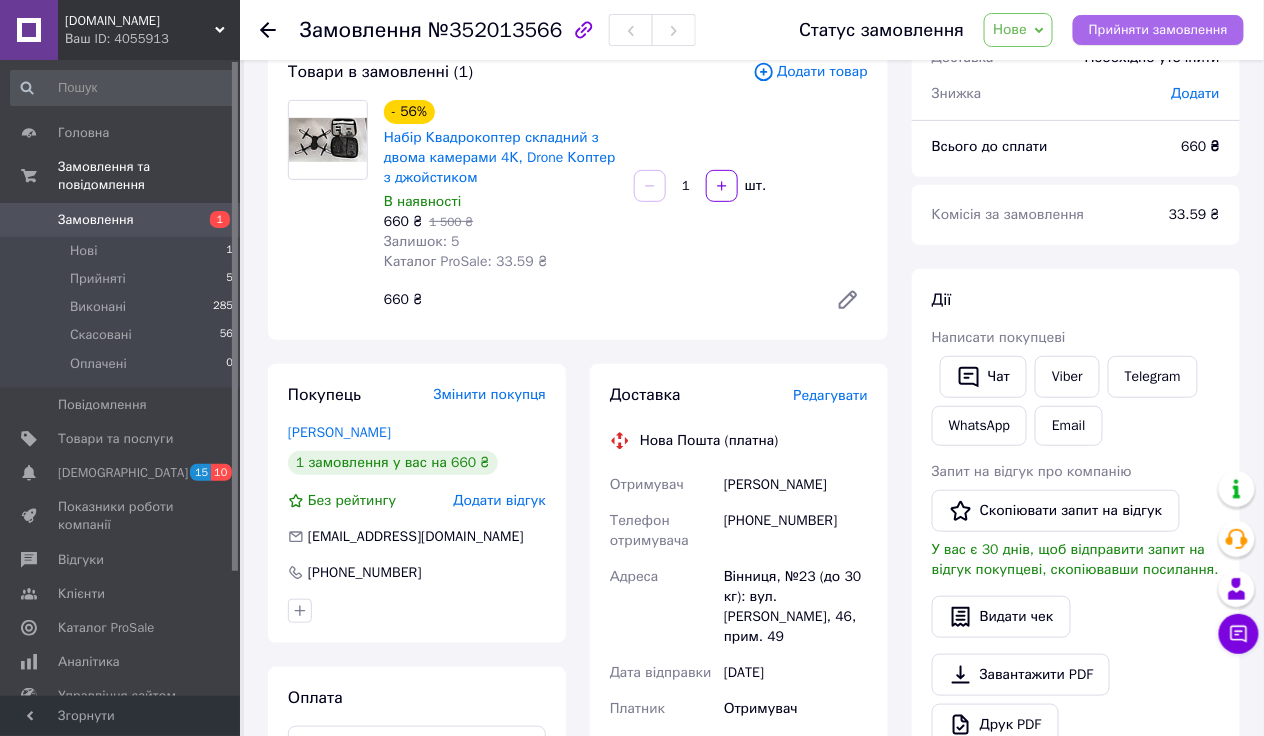 click on "Прийняти замовлення" at bounding box center (1158, 30) 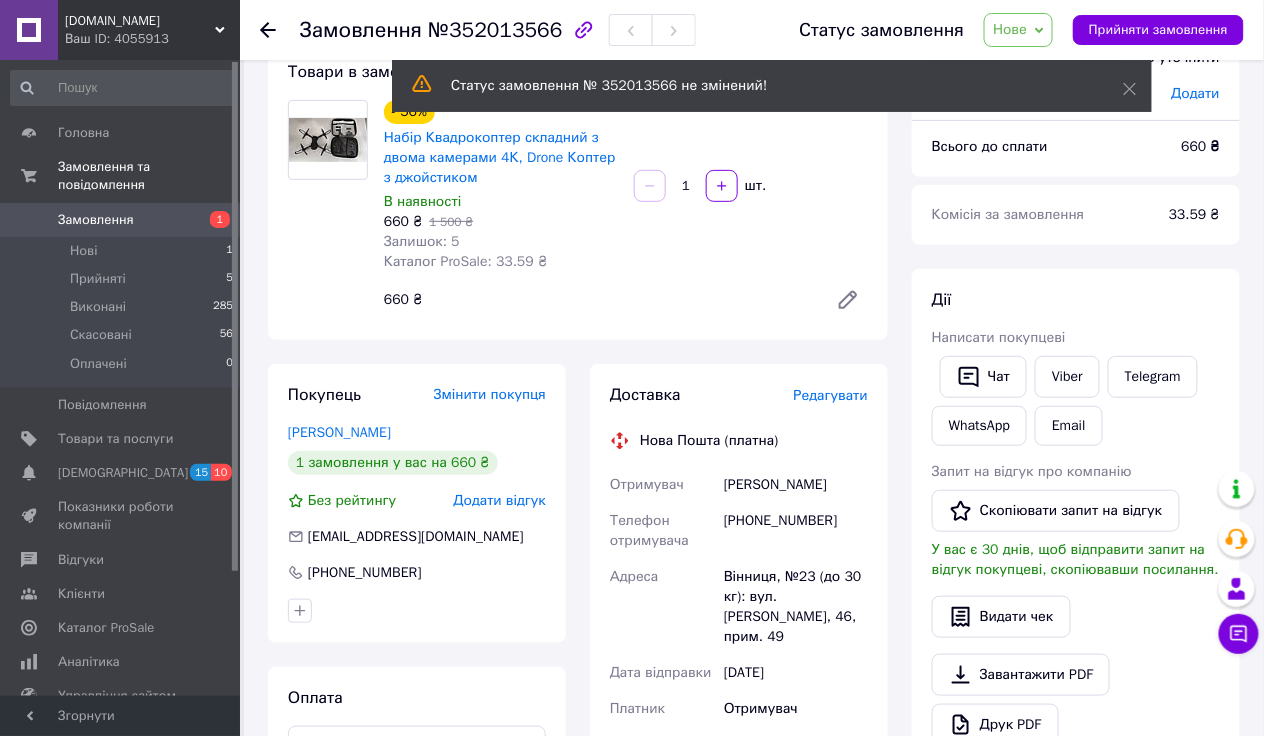 click on "Замовлення" at bounding box center (121, 220) 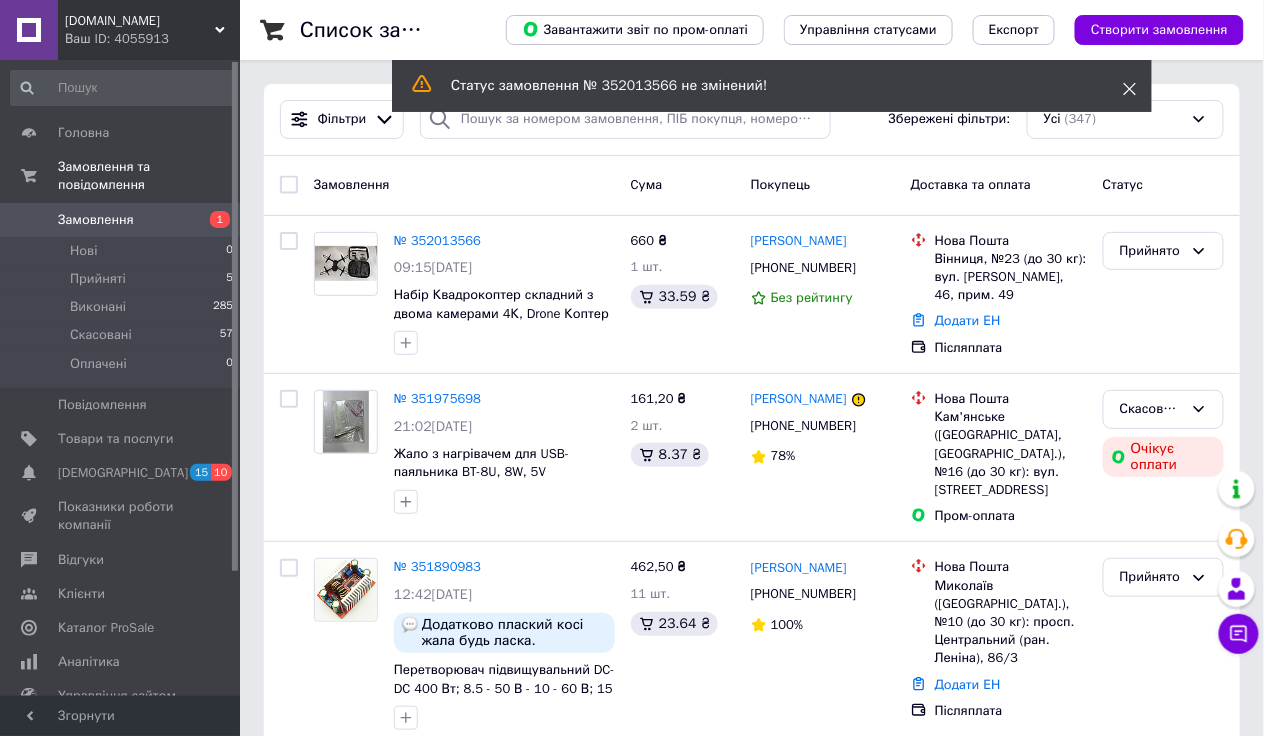 click 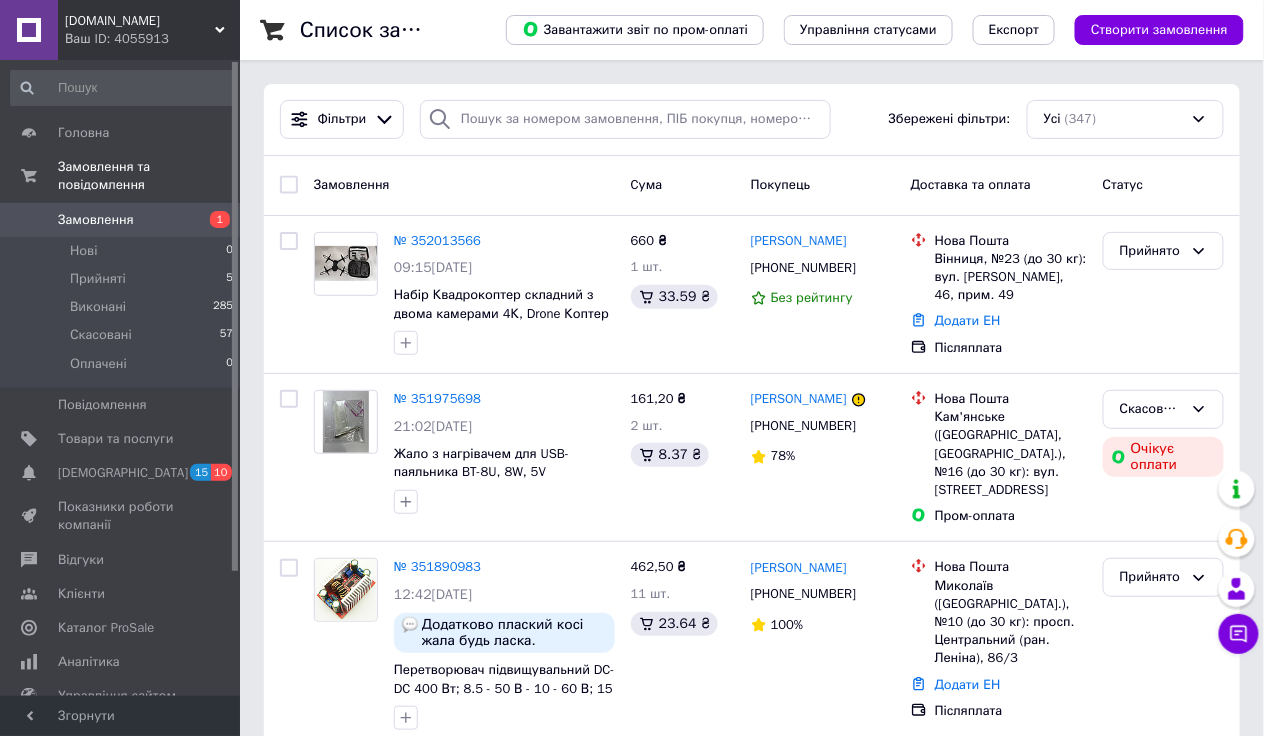scroll, scrollTop: 400, scrollLeft: 0, axis: vertical 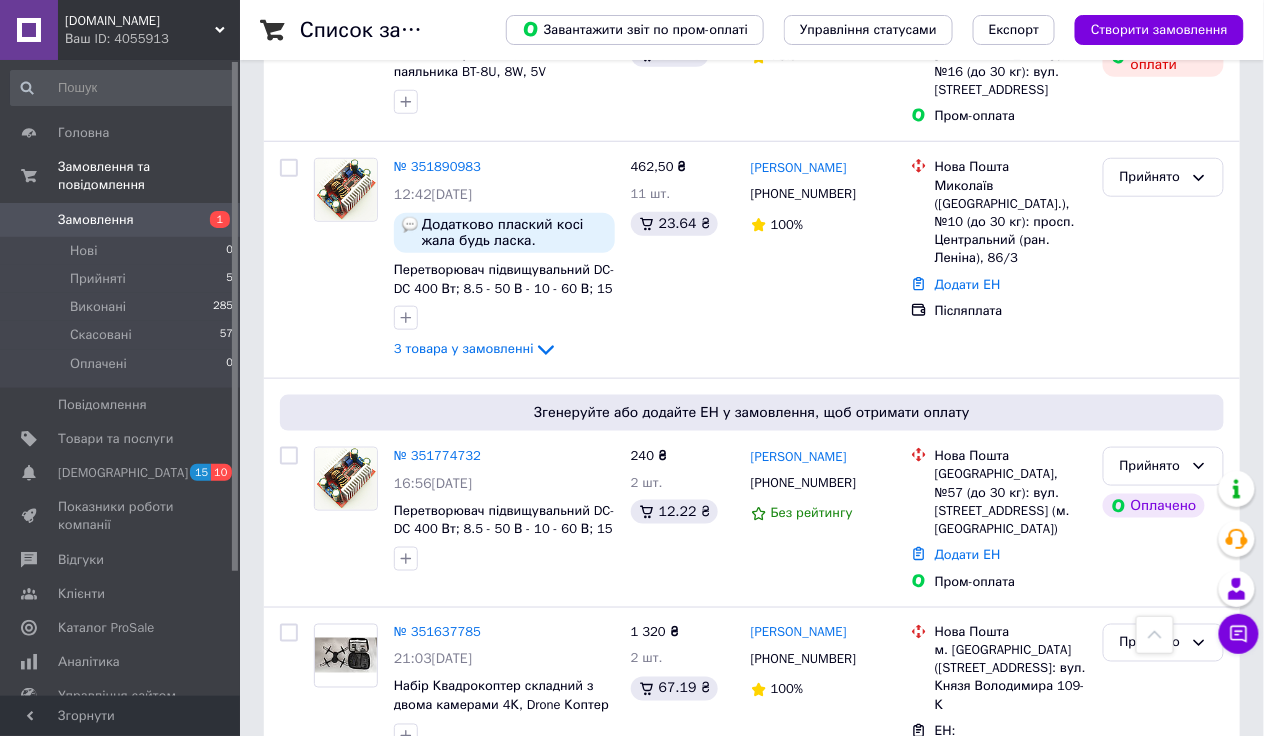 click on "Замовлення" at bounding box center (121, 220) 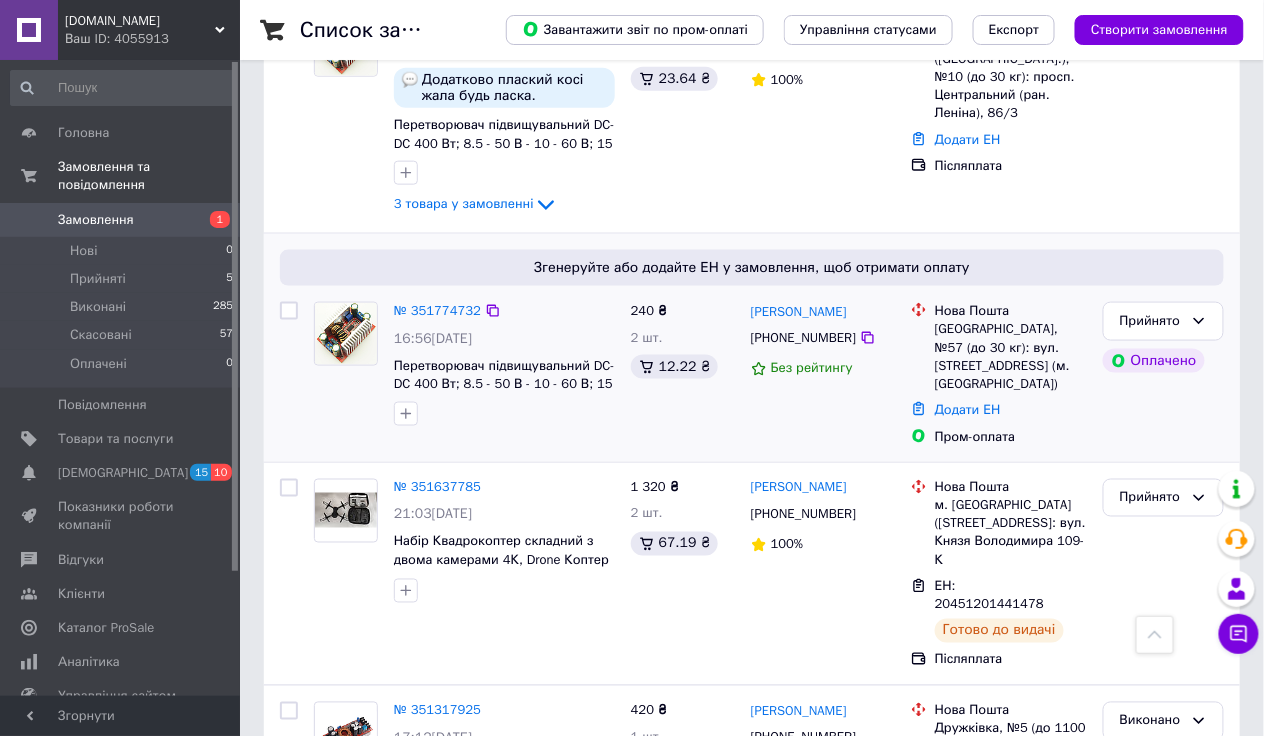 scroll, scrollTop: 400, scrollLeft: 0, axis: vertical 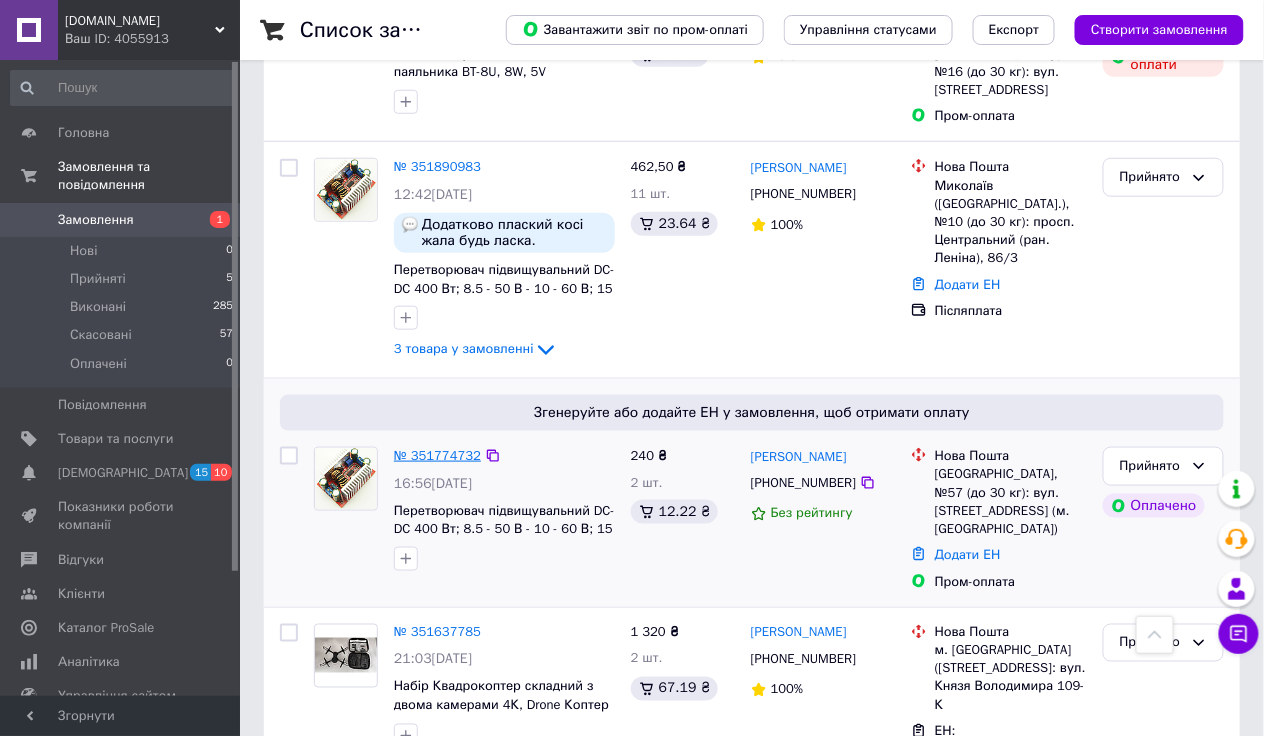 click on "№ 351774732" at bounding box center [437, 455] 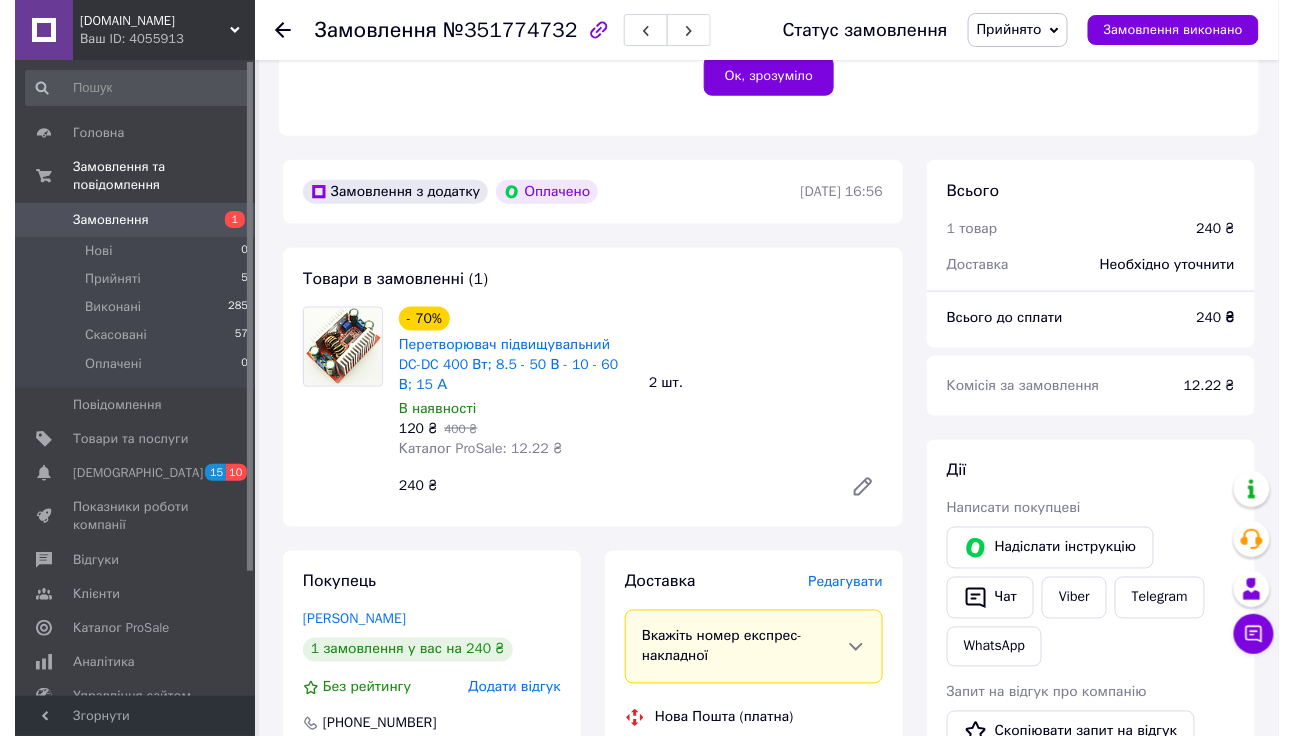 scroll, scrollTop: 600, scrollLeft: 0, axis: vertical 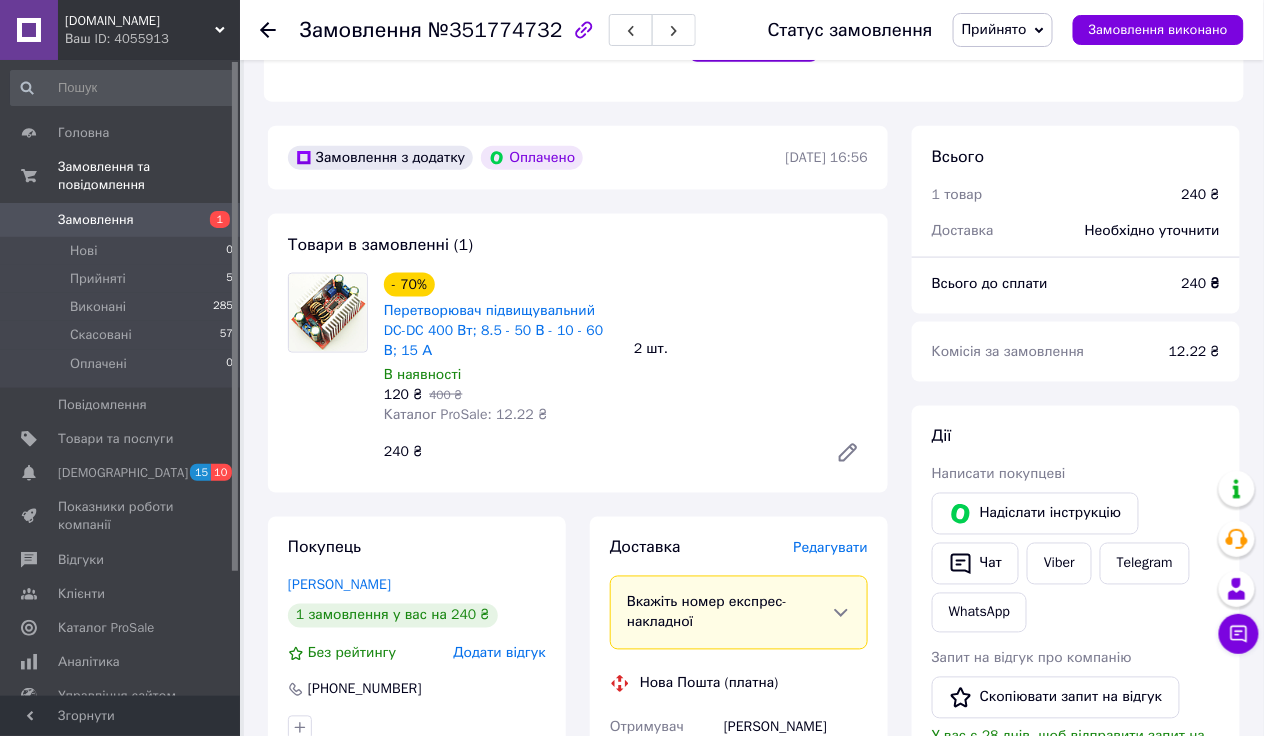 click on "Редагувати" at bounding box center [831, 548] 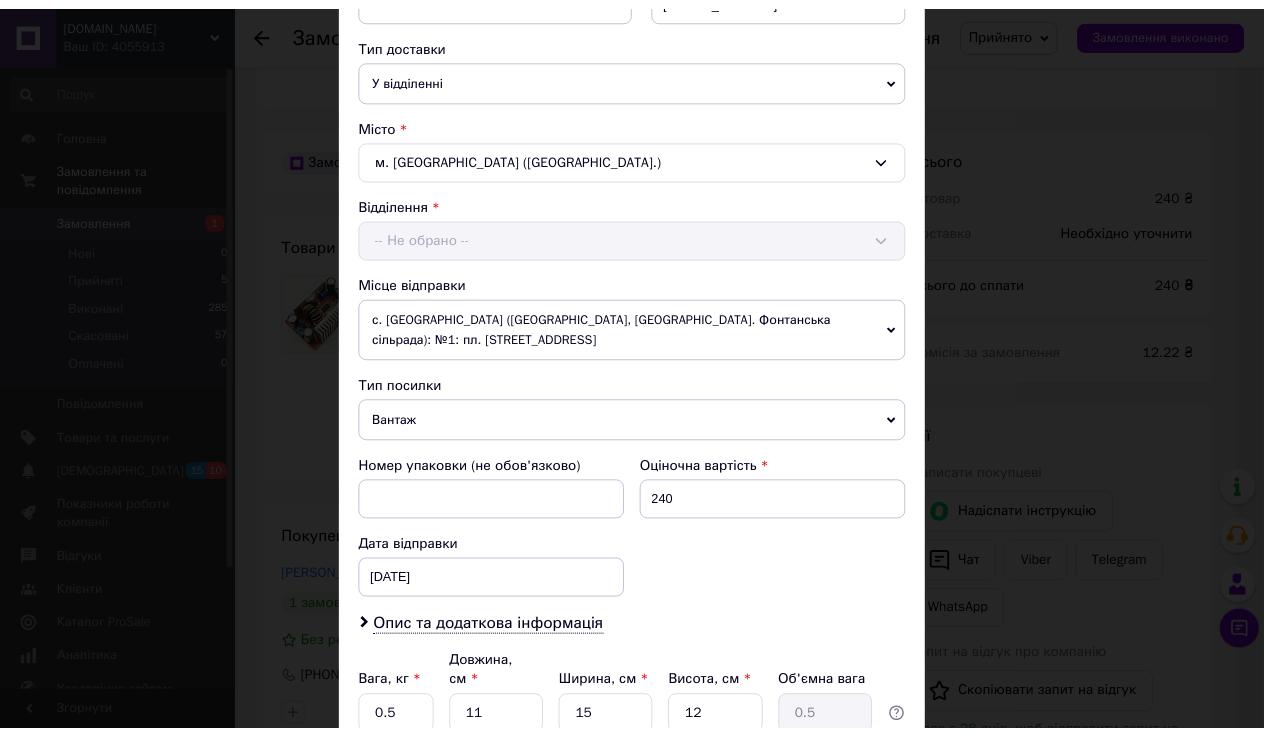 scroll, scrollTop: 612, scrollLeft: 0, axis: vertical 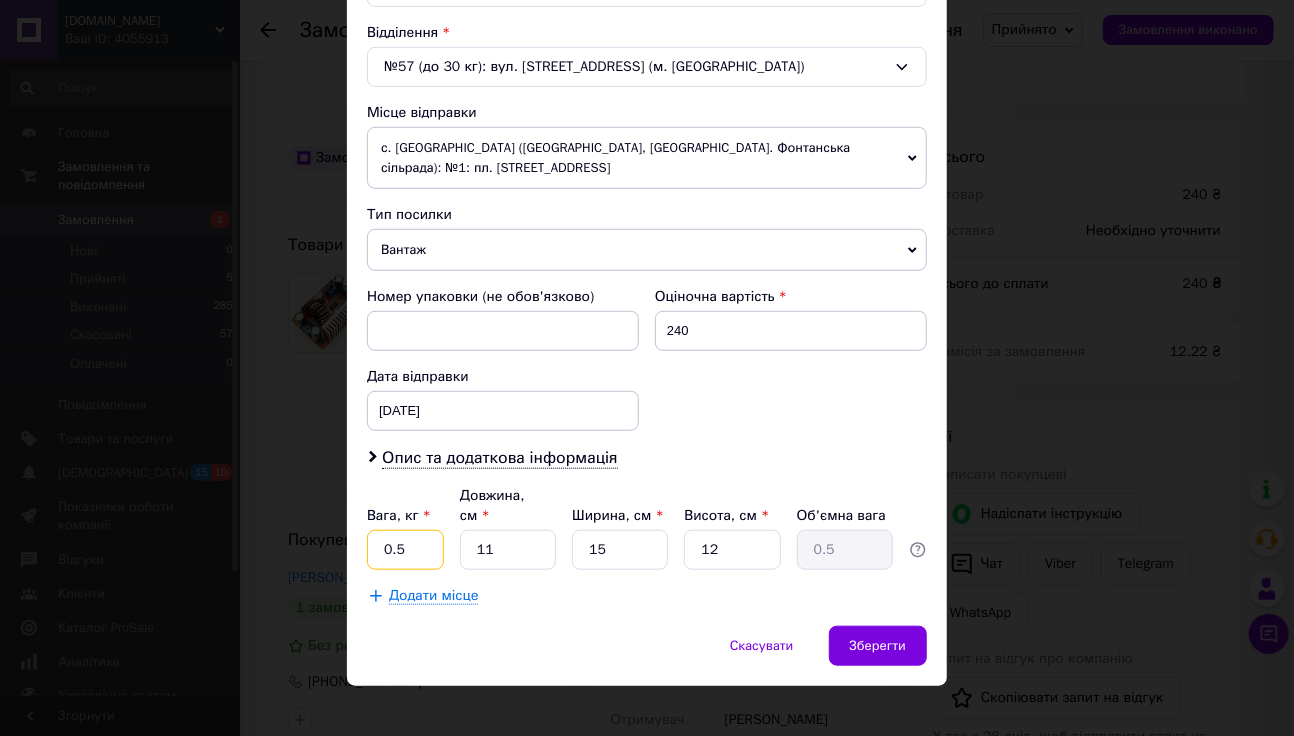 click on "0.5" at bounding box center [405, 550] 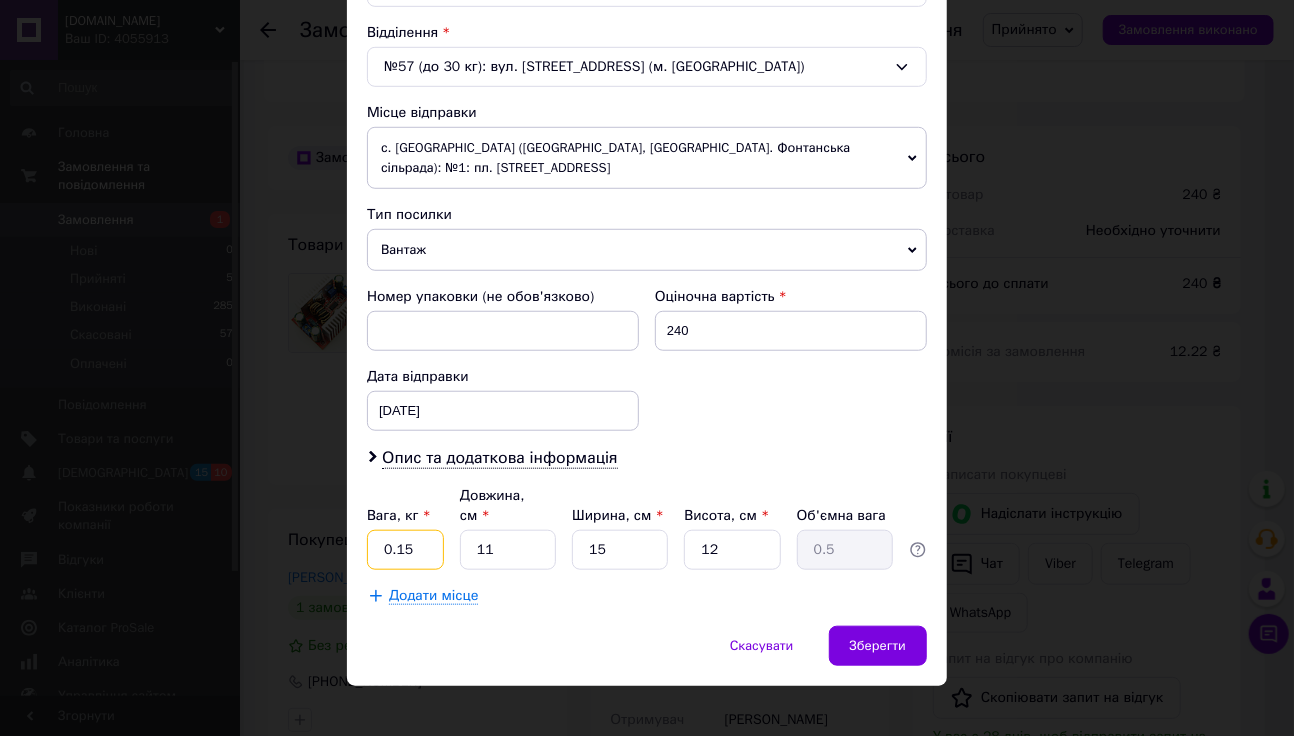 type on "0.15" 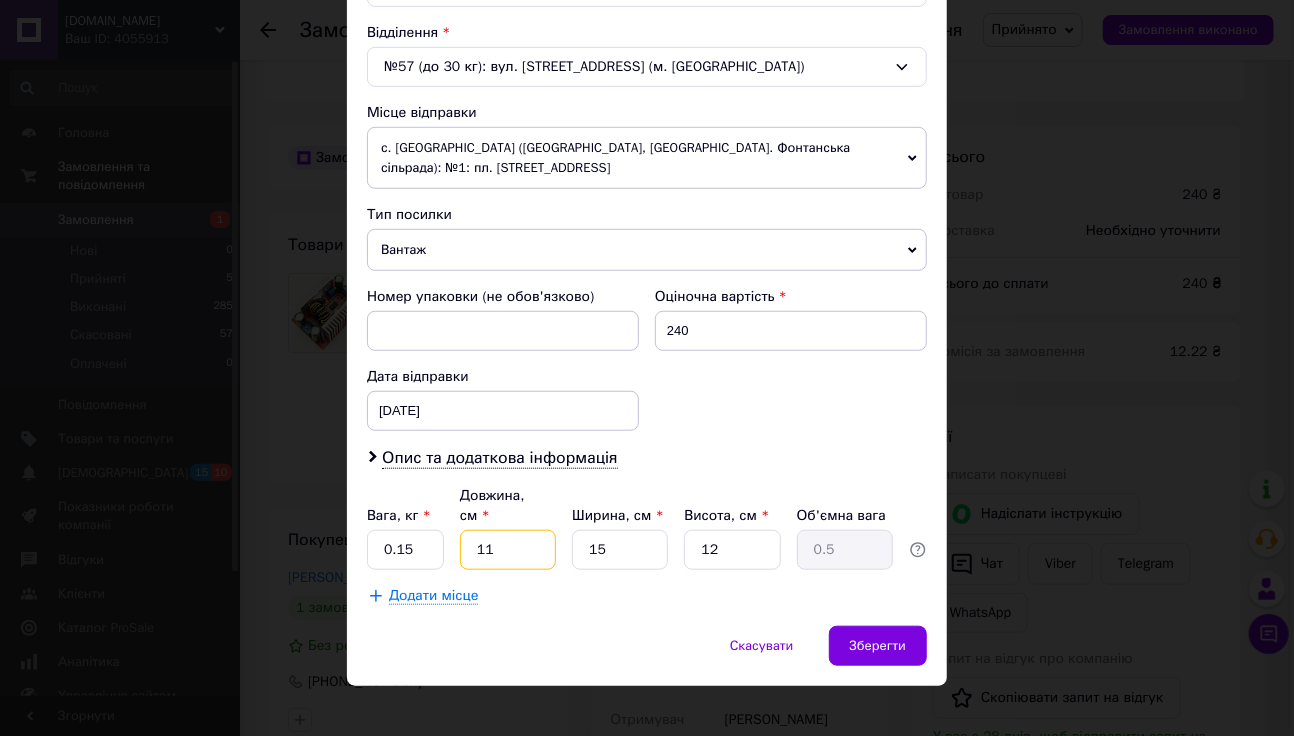click on "11" at bounding box center (508, 550) 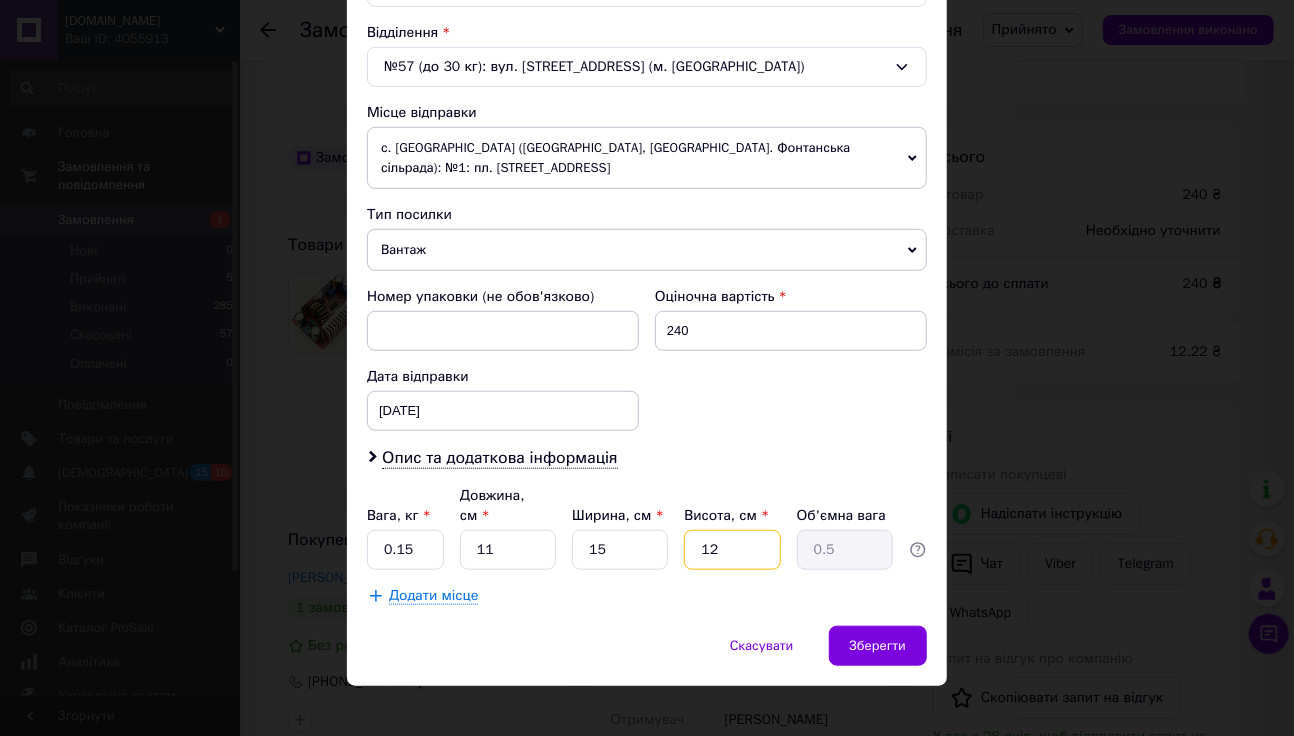 click on "12" at bounding box center (732, 550) 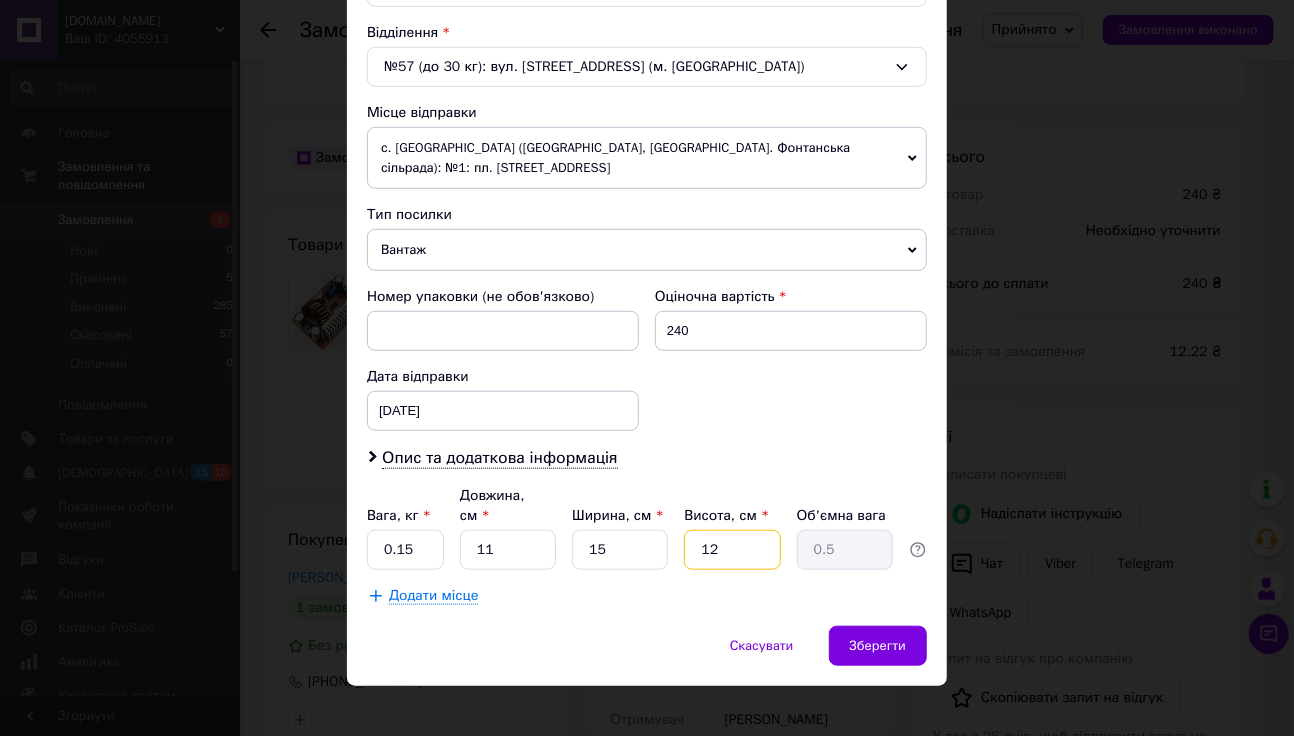 type on "4" 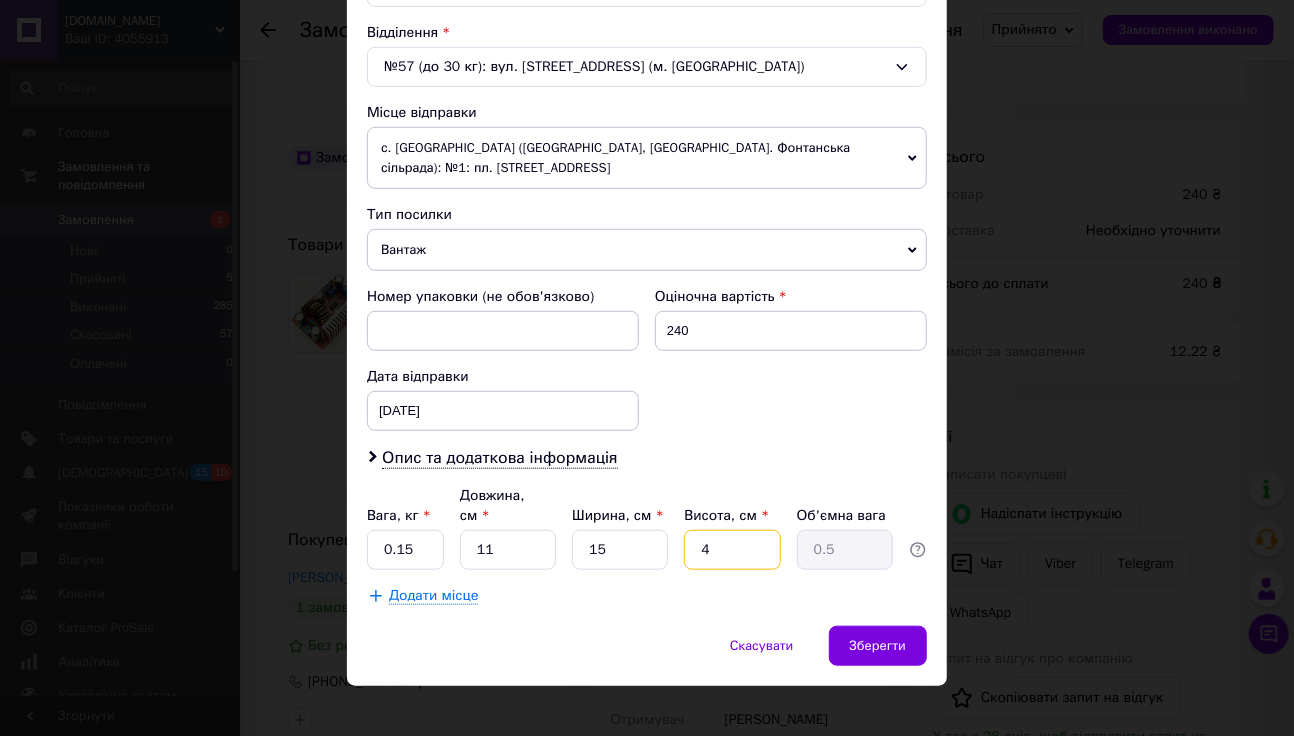 type on "0.17" 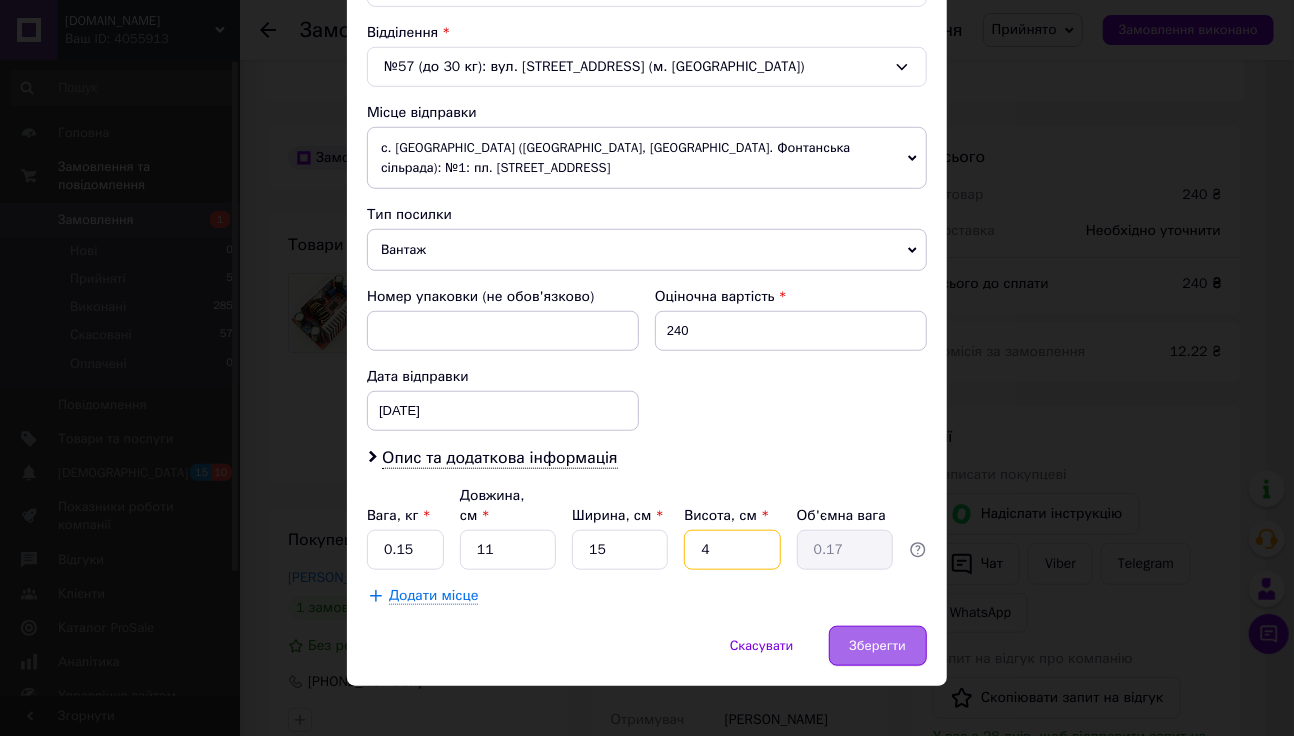 type on "4" 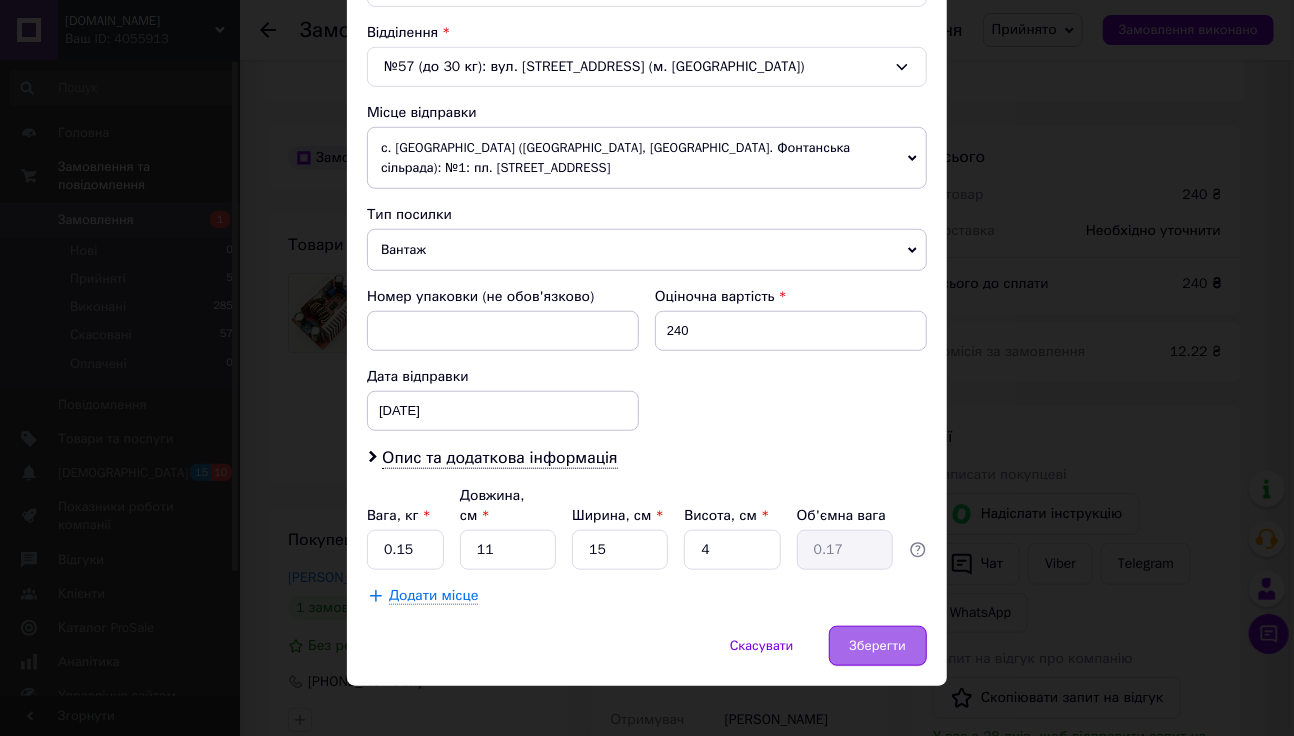click on "Зберегти" at bounding box center [878, 646] 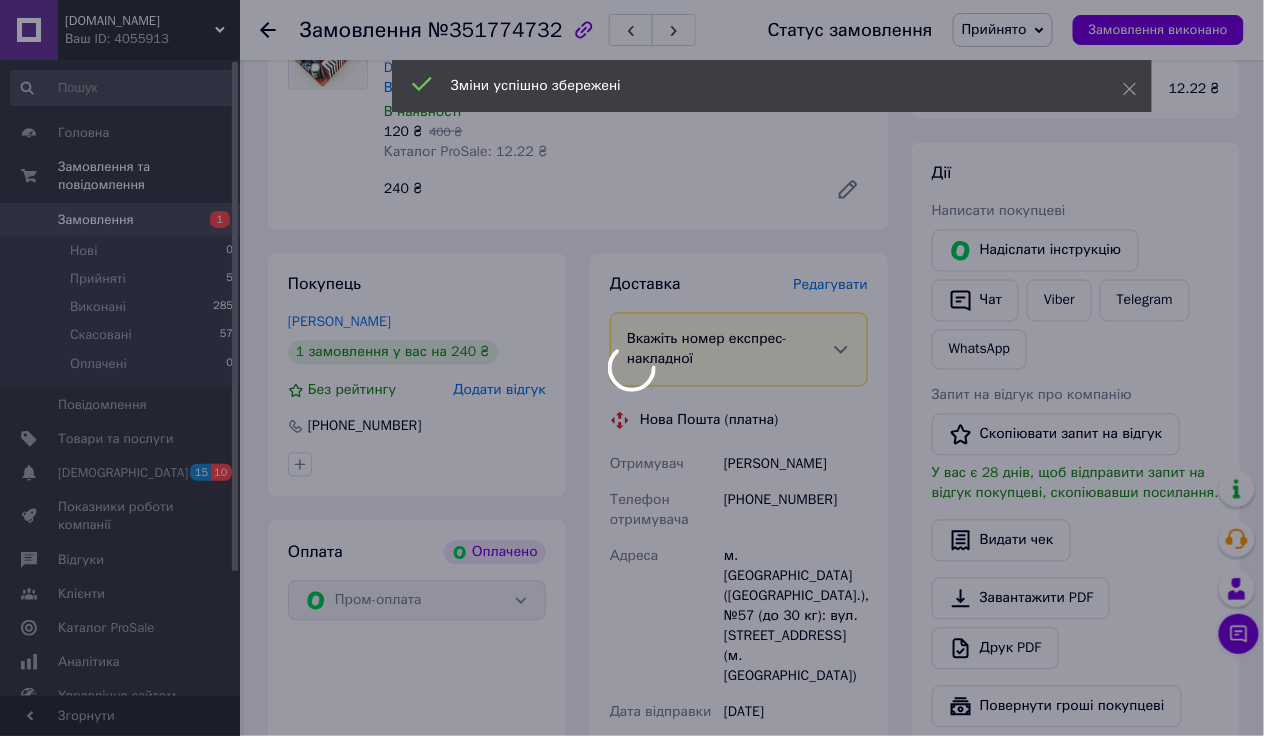 scroll, scrollTop: 1200, scrollLeft: 0, axis: vertical 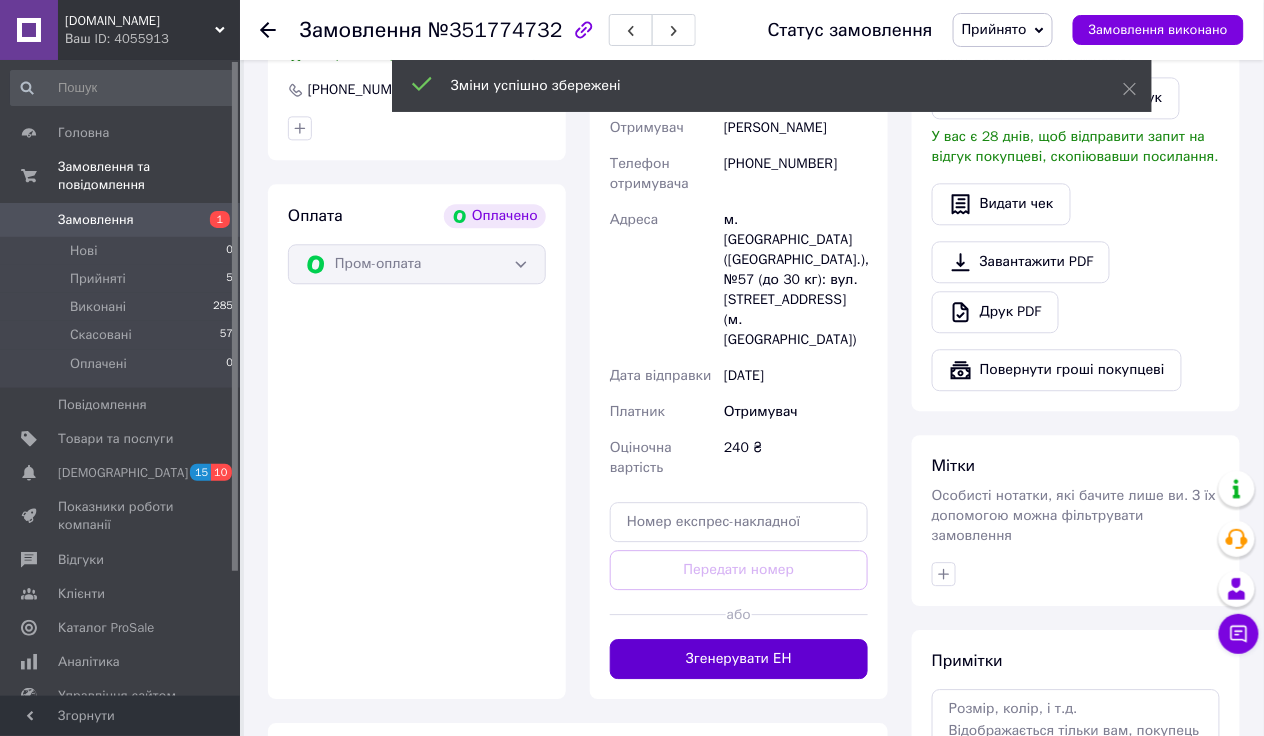 click on "Згенерувати ЕН" at bounding box center (739, 659) 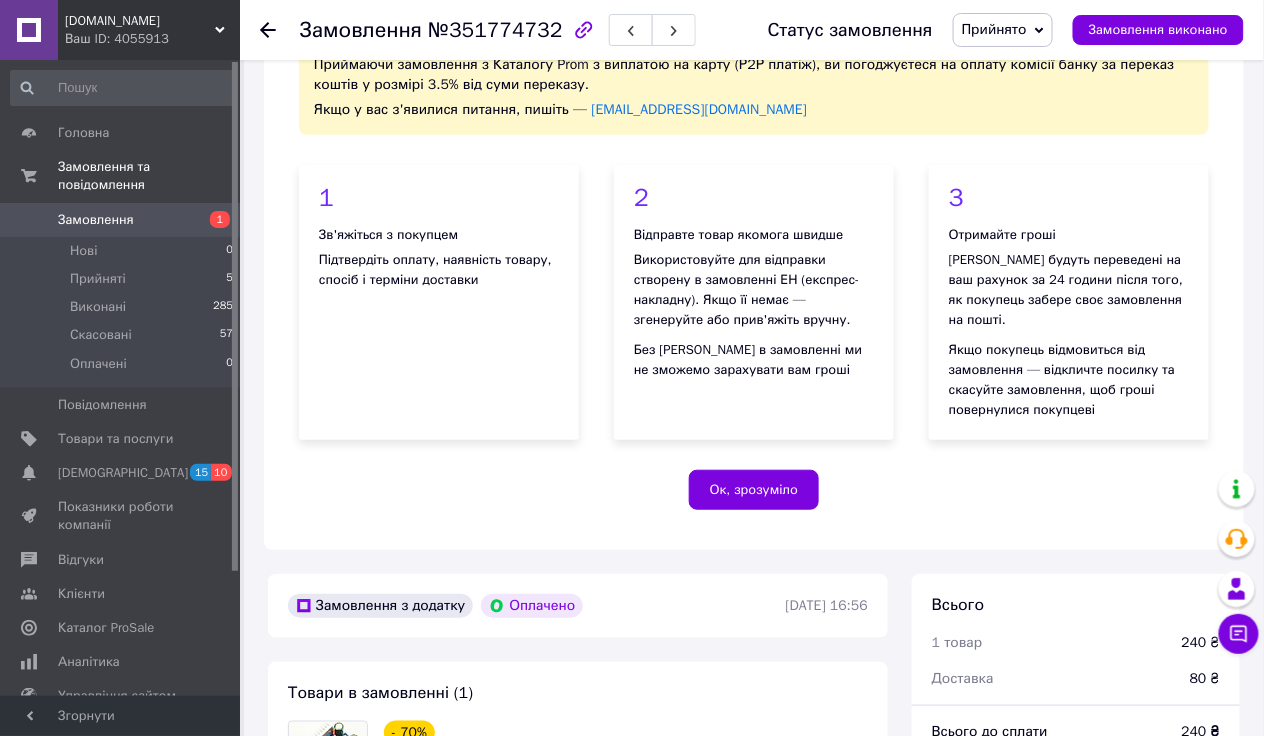 scroll, scrollTop: 1000, scrollLeft: 0, axis: vertical 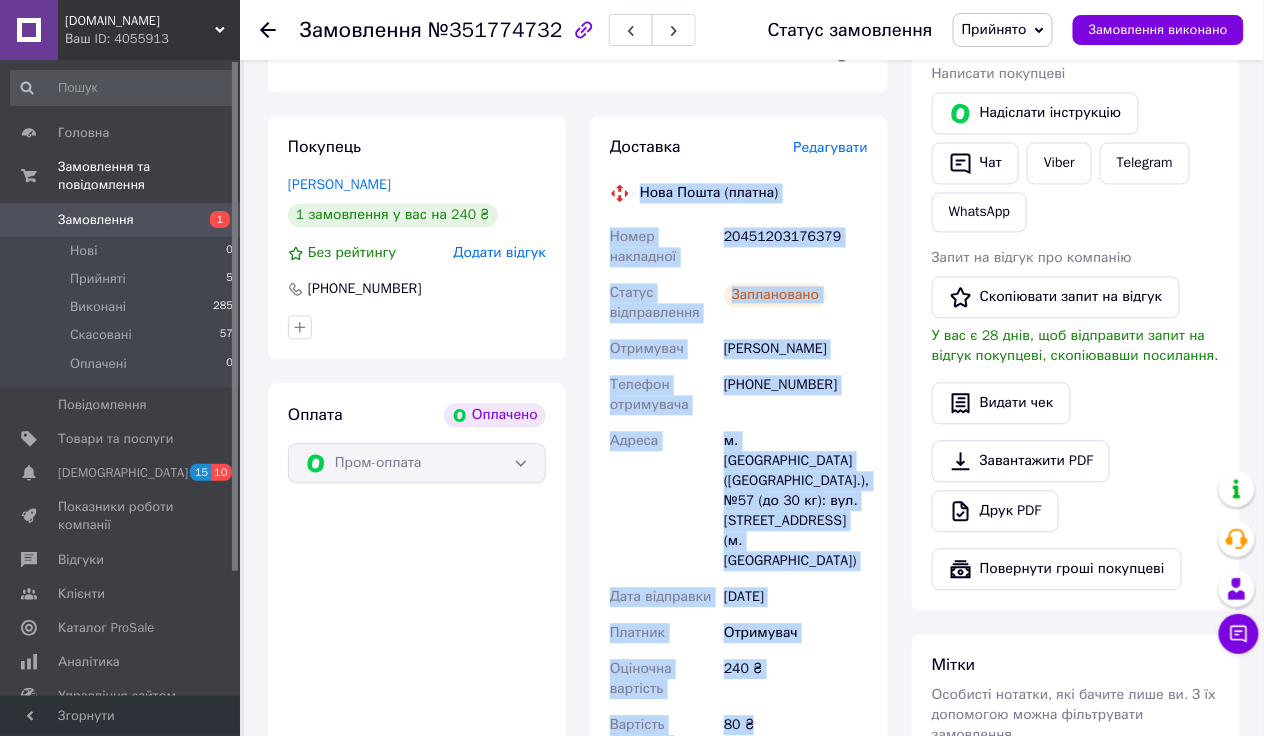 drag, startPoint x: 634, startPoint y: 161, endPoint x: 758, endPoint y: 674, distance: 527.7736 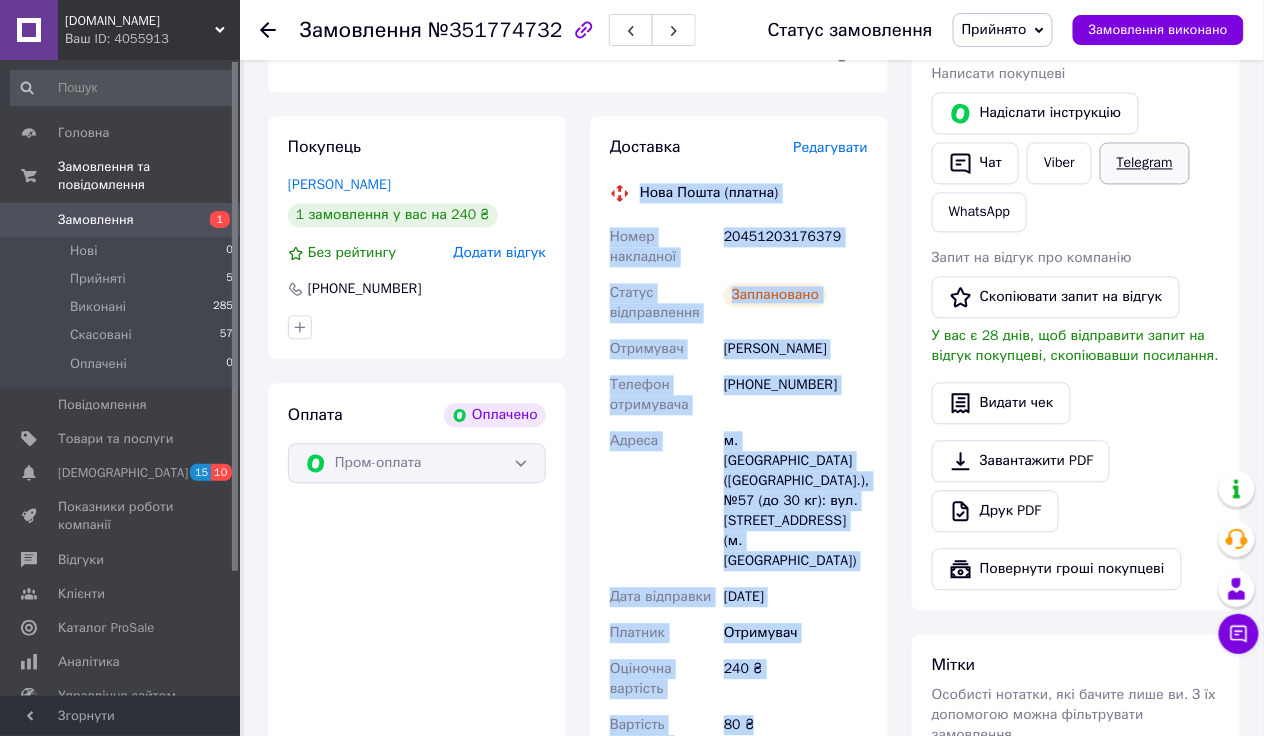 click on "Telegram" at bounding box center (1145, 164) 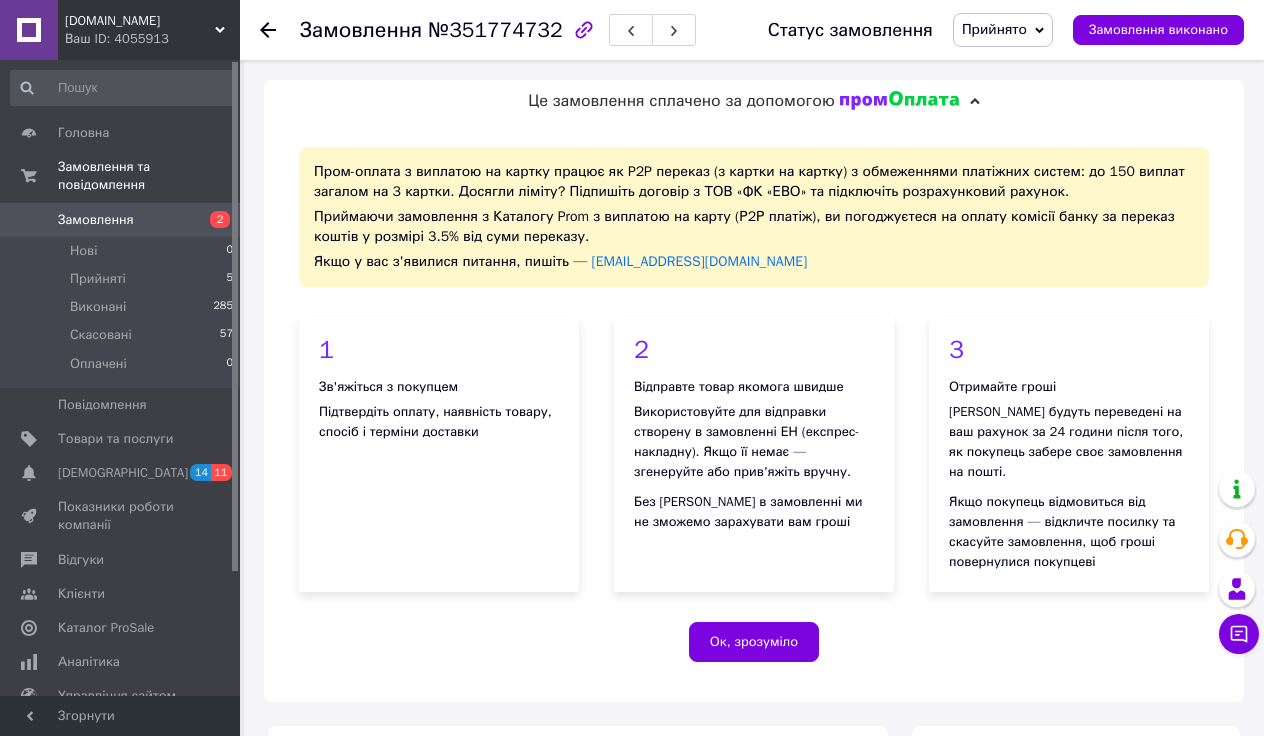 scroll, scrollTop: 1000, scrollLeft: 0, axis: vertical 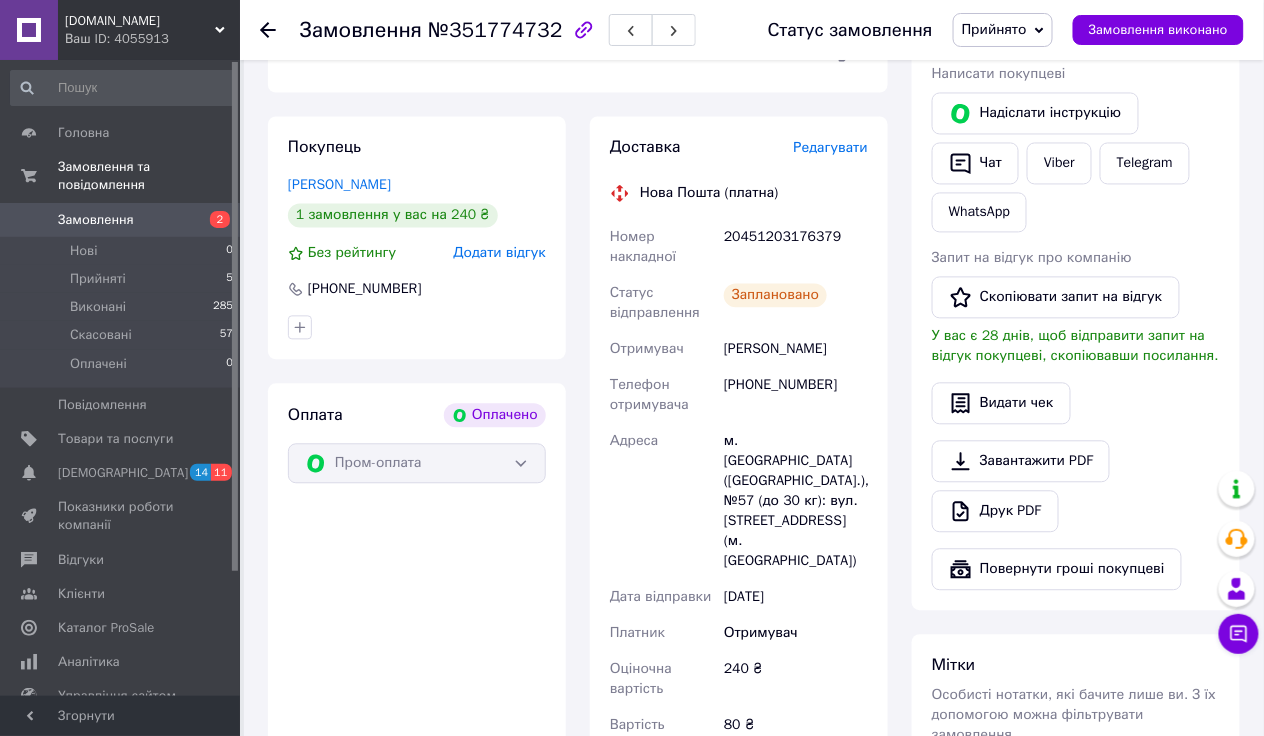 click on "Замовлення" at bounding box center [96, 220] 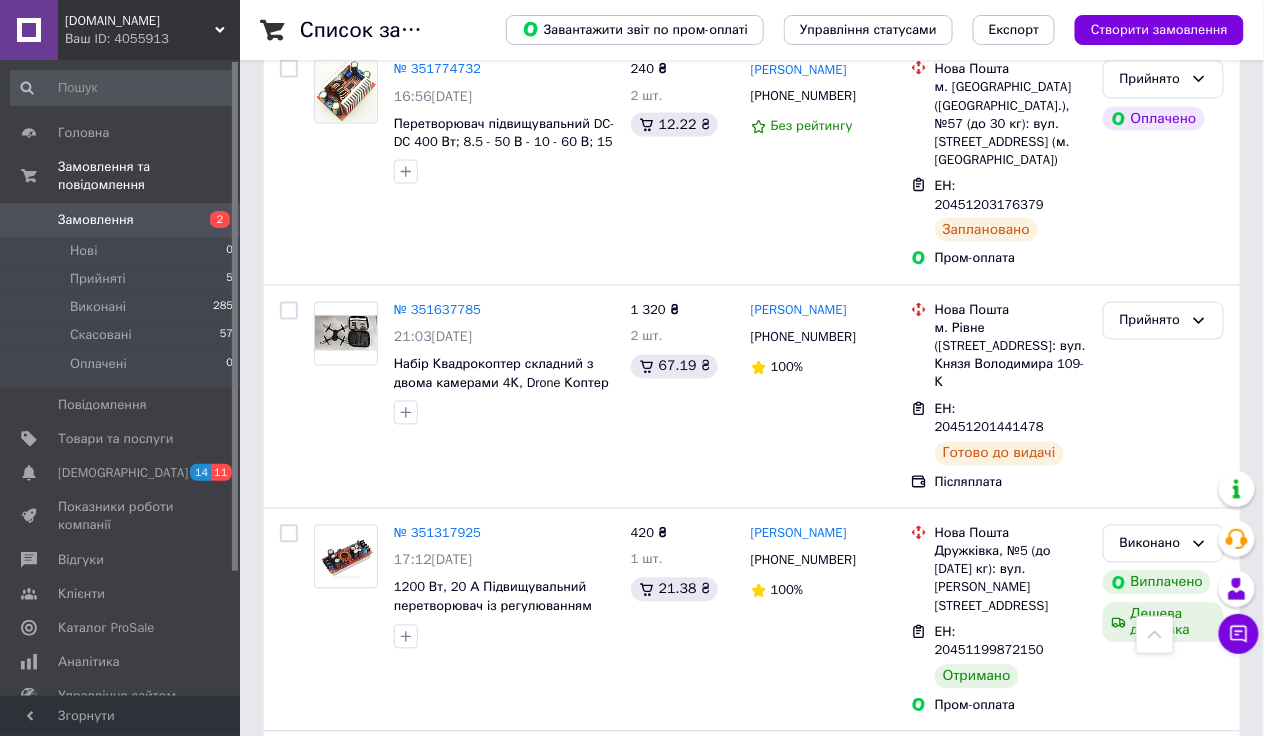 scroll, scrollTop: 1000, scrollLeft: 0, axis: vertical 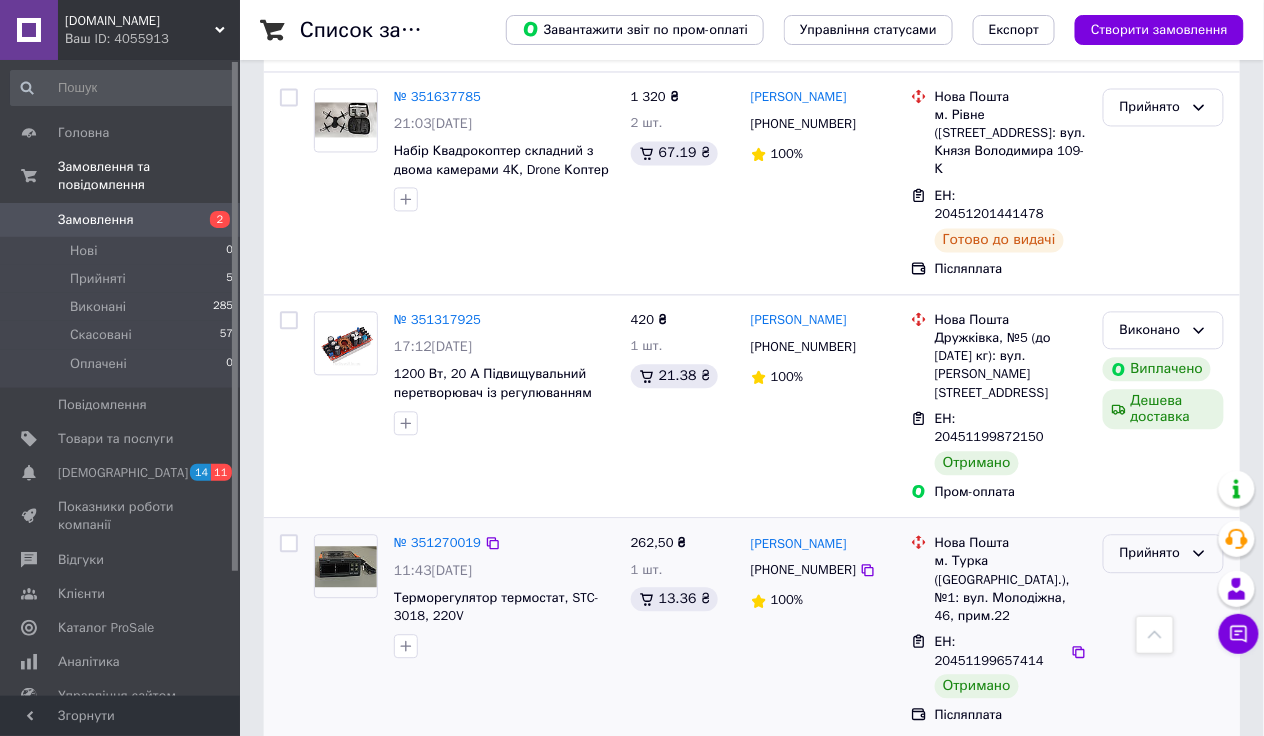 click on "Прийнято" at bounding box center (1151, 554) 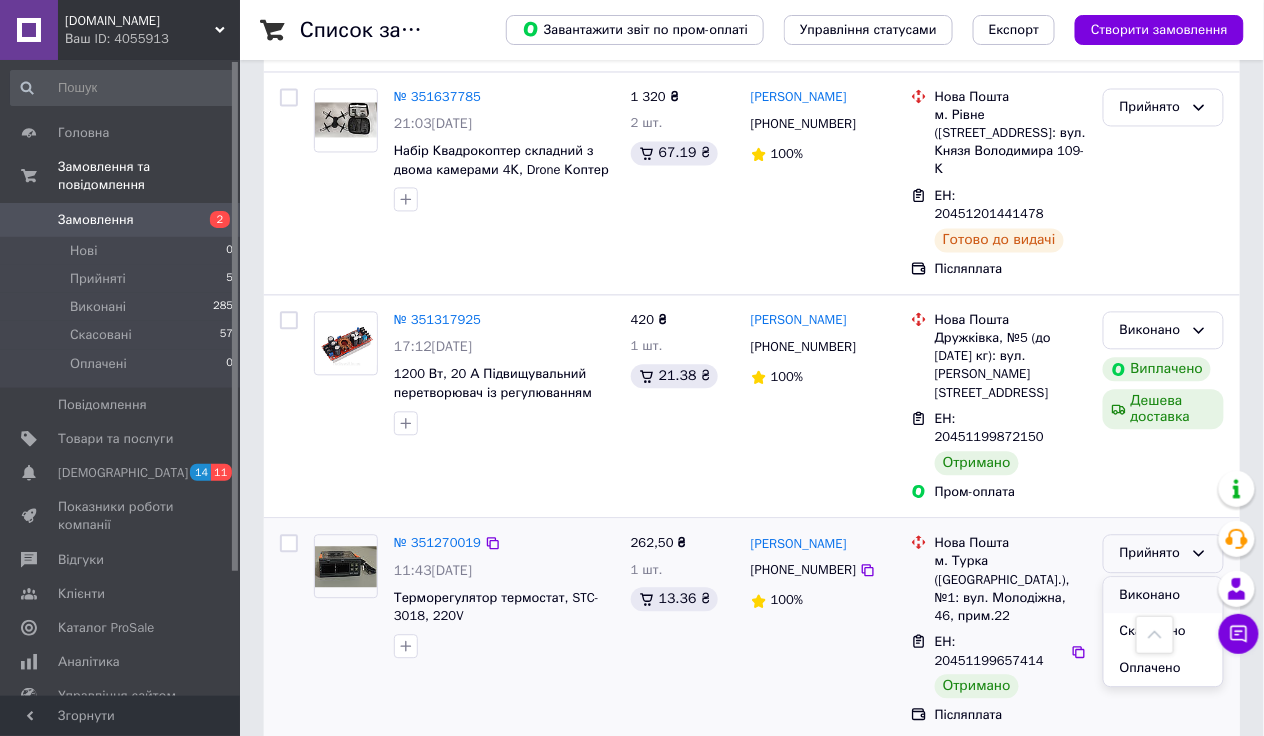 click on "Виконано" at bounding box center (1163, 596) 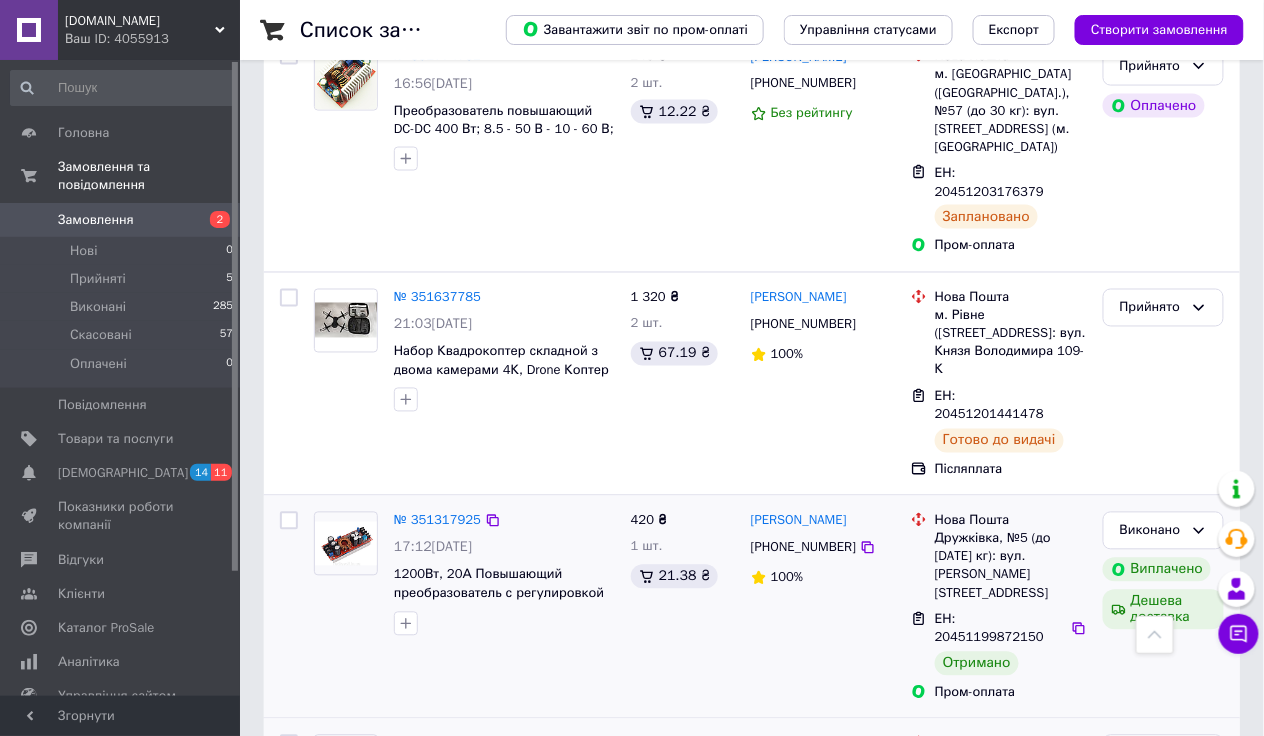 scroll, scrollTop: 0, scrollLeft: 0, axis: both 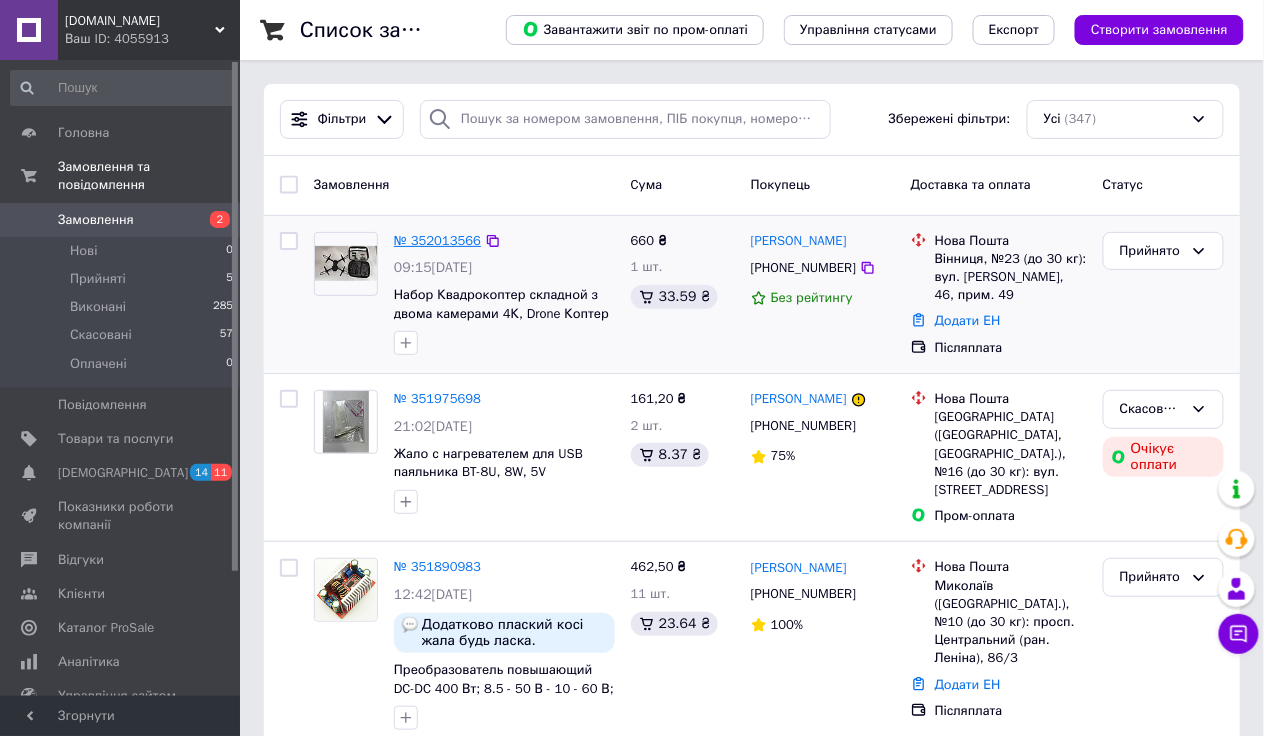 click on "№ 352013566" at bounding box center (437, 240) 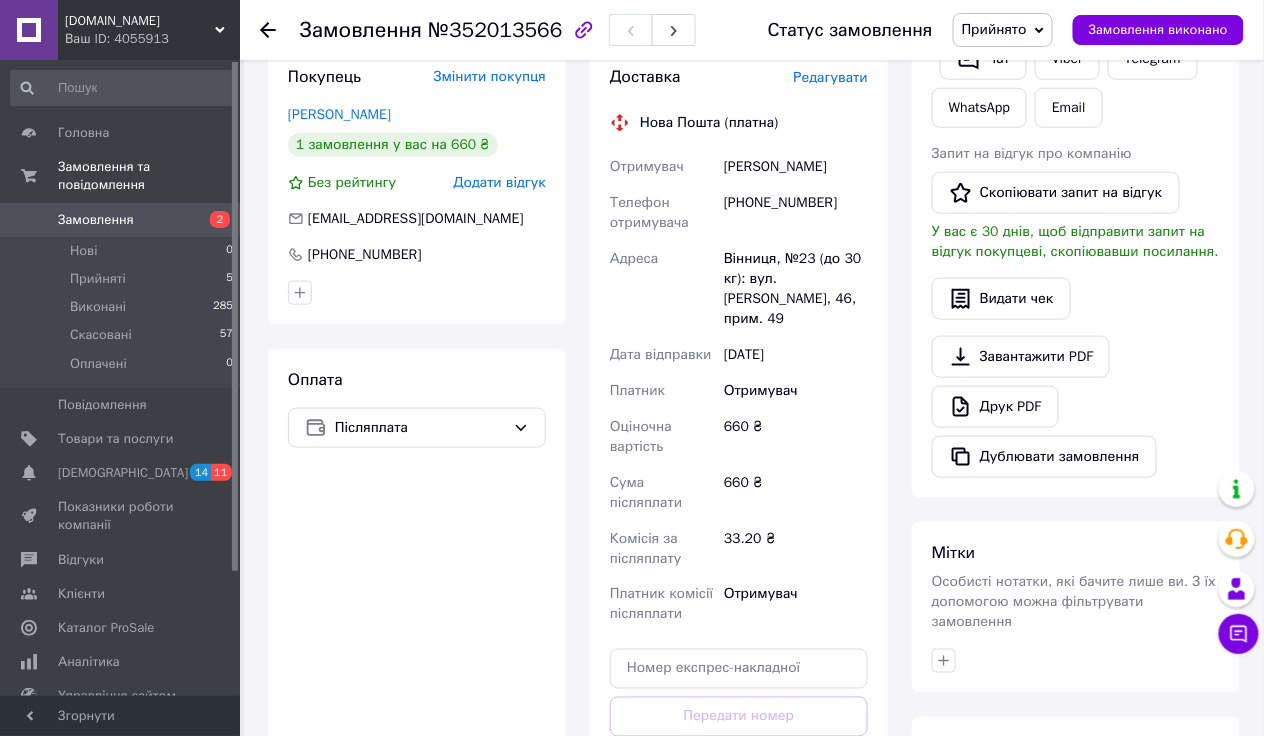 scroll, scrollTop: 600, scrollLeft: 0, axis: vertical 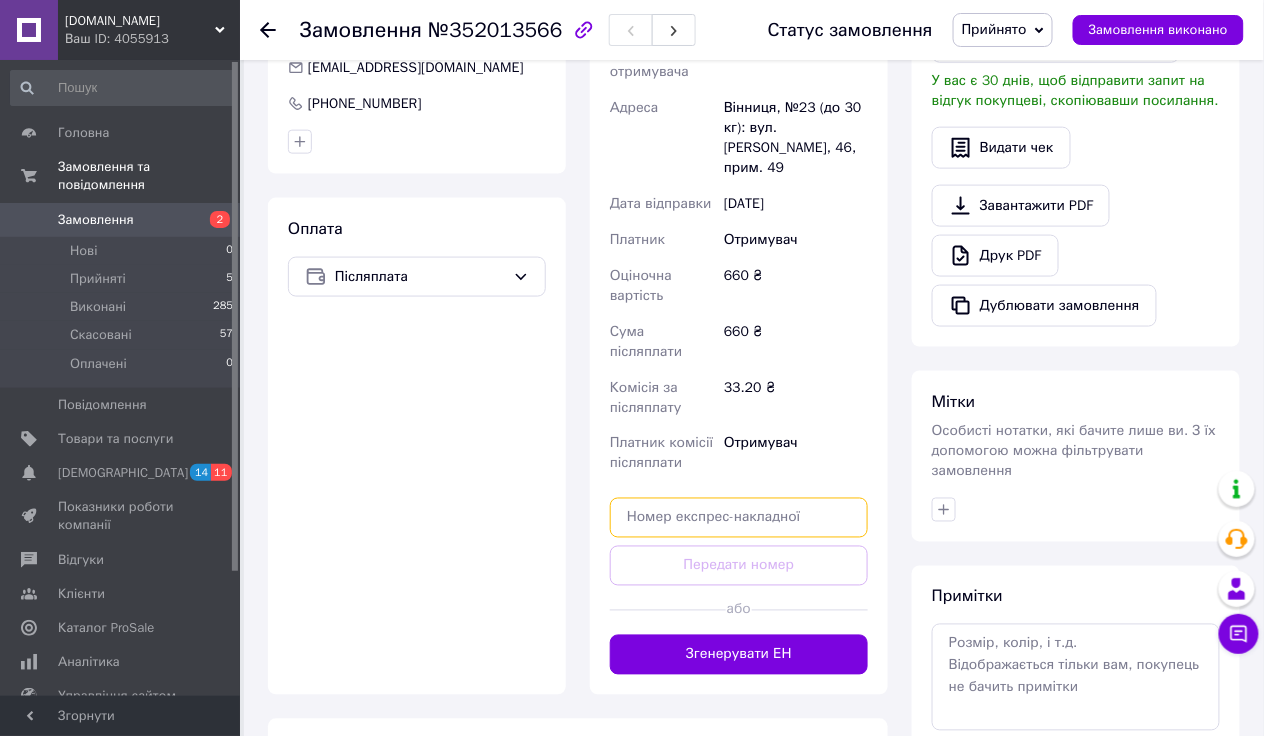 paste on "20451203195094" 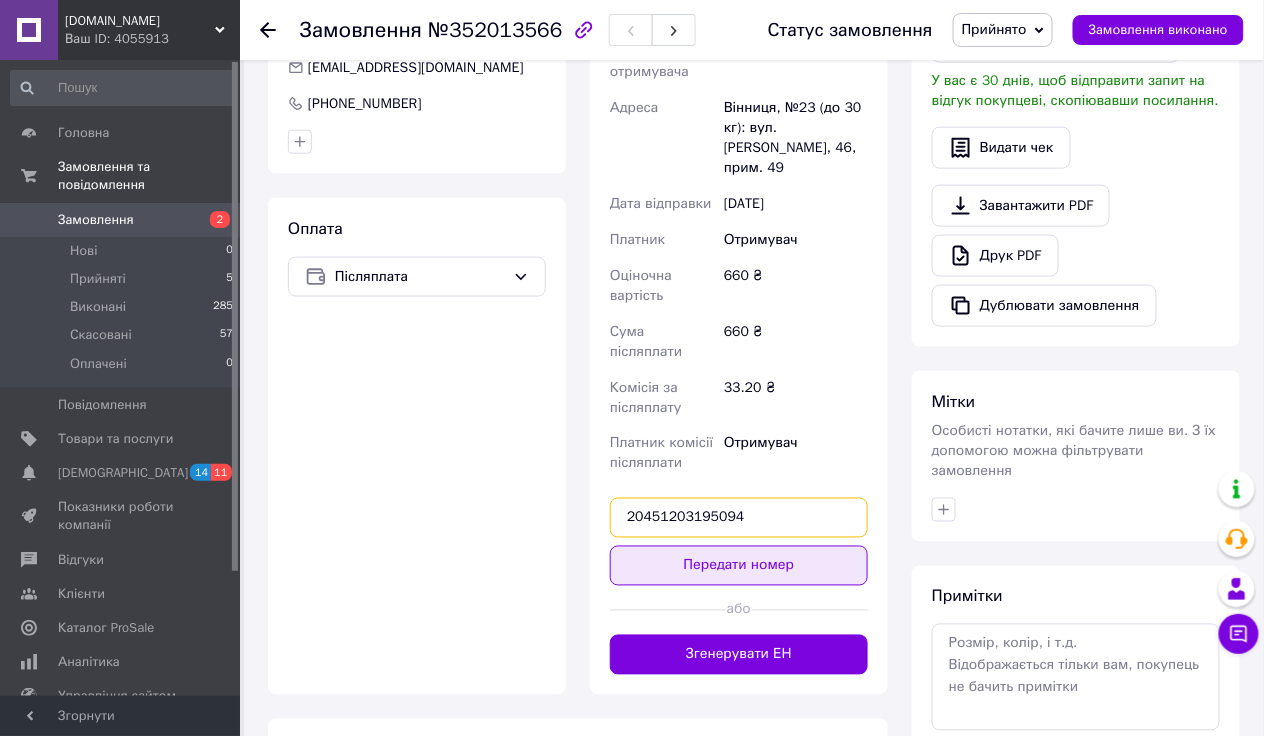 type on "20451203195094" 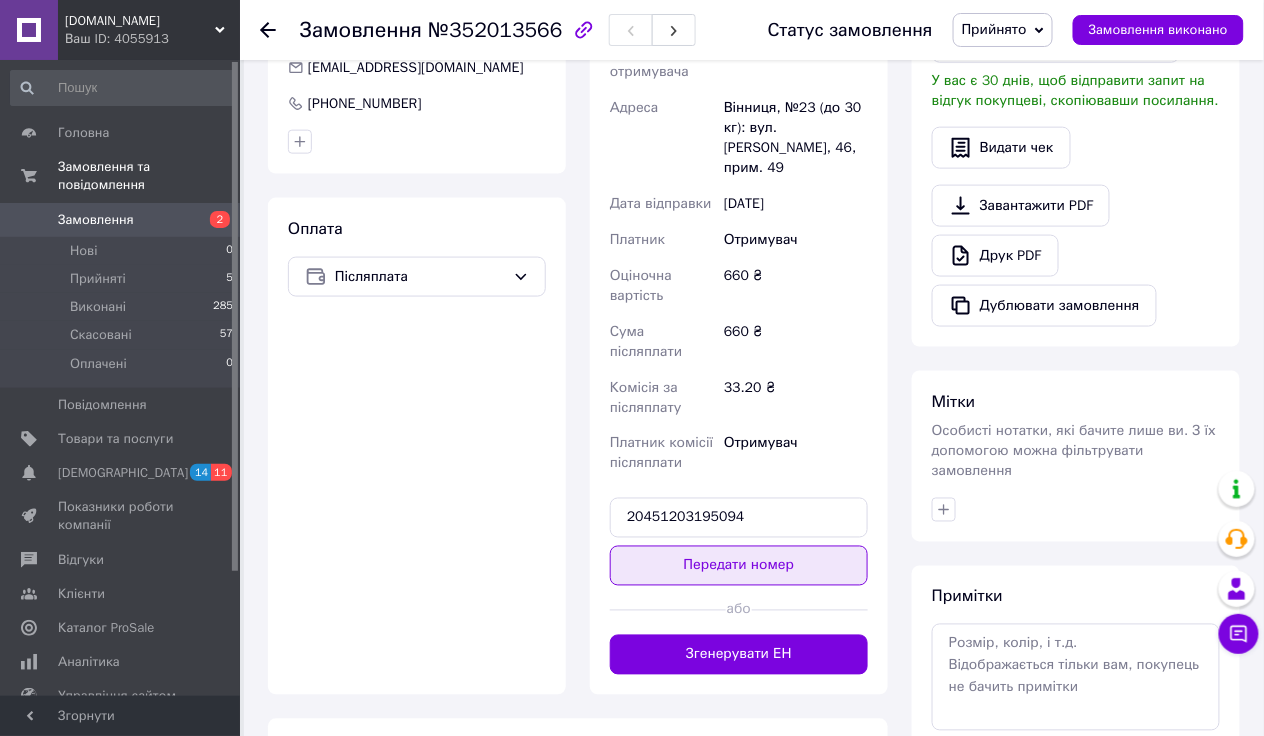 click on "Передати номер" at bounding box center [739, 566] 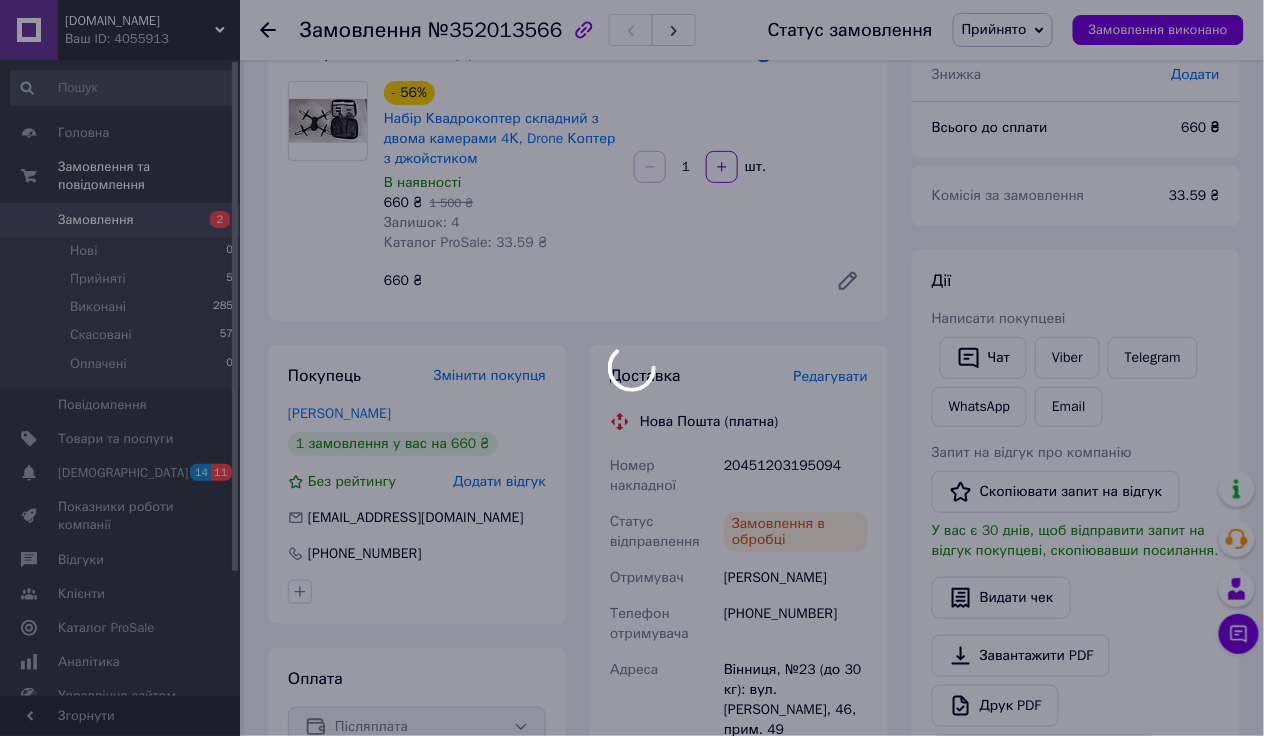 scroll, scrollTop: 200, scrollLeft: 0, axis: vertical 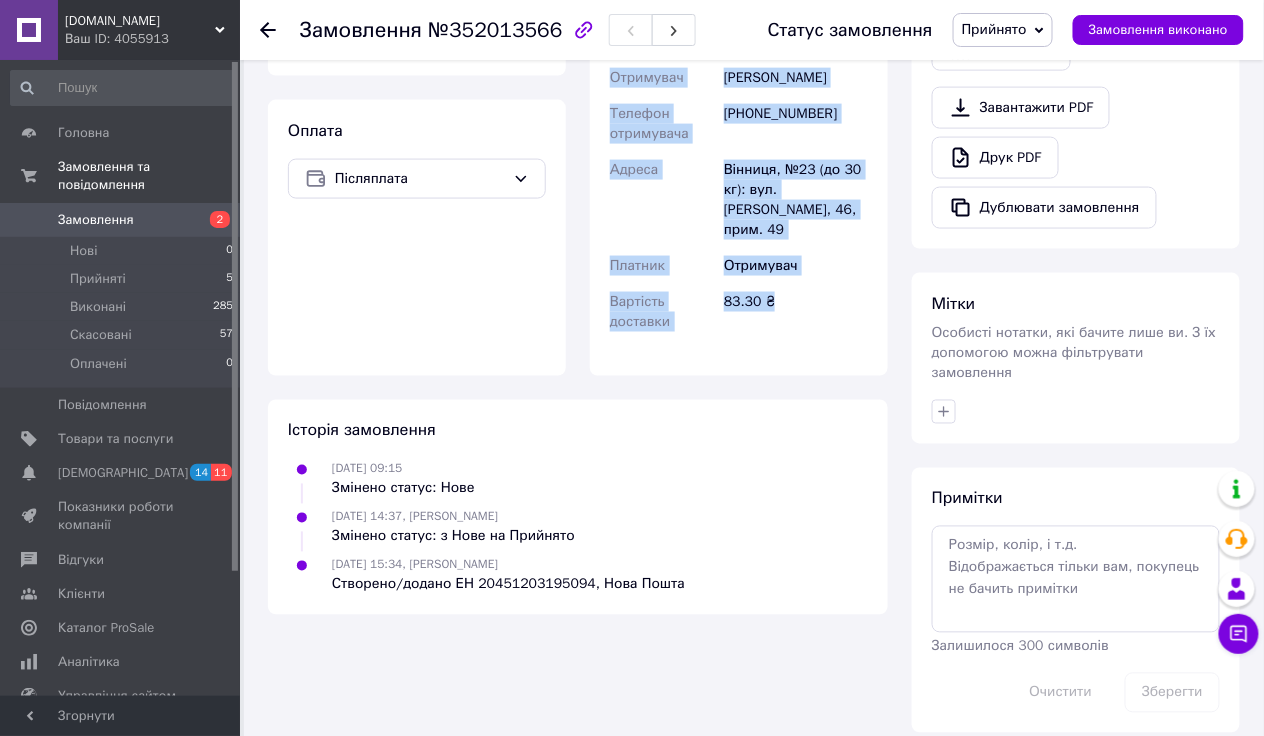 drag, startPoint x: 641, startPoint y: 329, endPoint x: 815, endPoint y: 308, distance: 175.26266 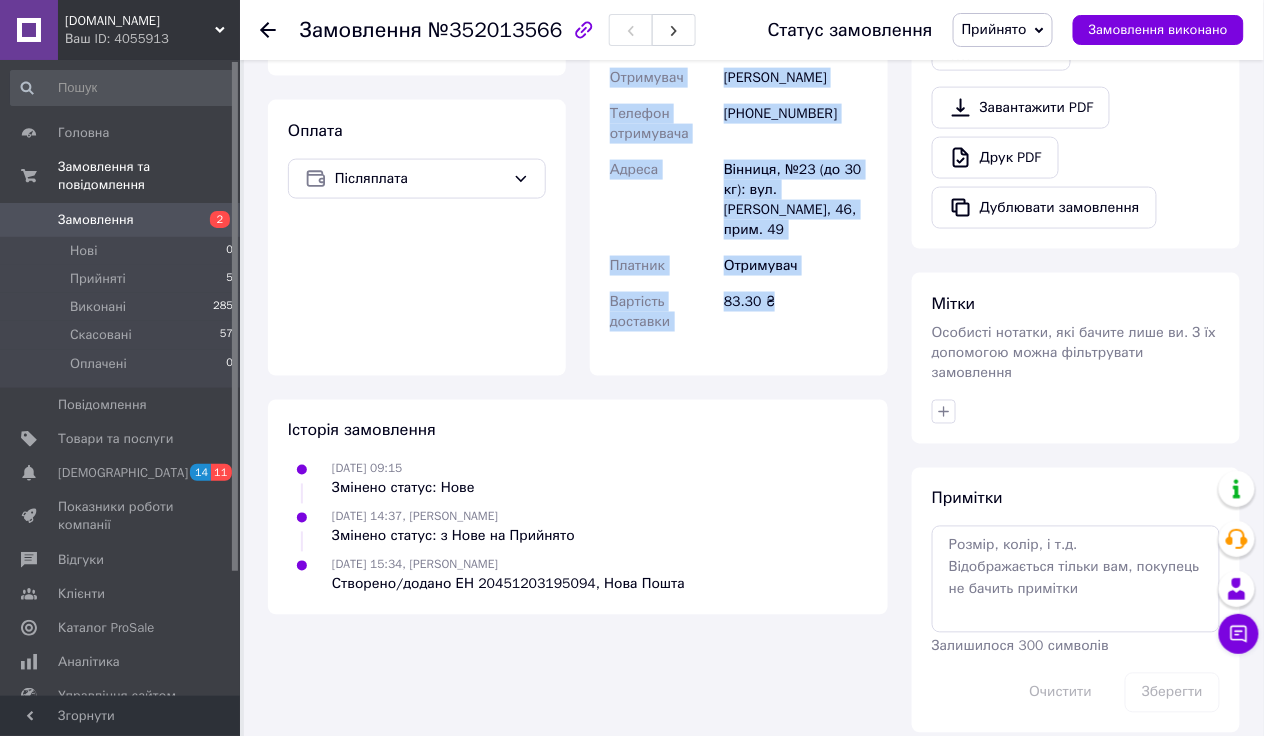 copy on "Нова Пошта (платна) Номер накладної 20451203195094 Статус відправлення Статус відправлення буде відомий найближчим часом Отримувач [PERSON_NAME] Телефон отримувача [PHONE_NUMBER] [PERSON_NAME], №23 (до 30 кг): вул. [PERSON_NAME], 46, прим. 49 Платник Отримувач Вартість доставки 83.30 ₴" 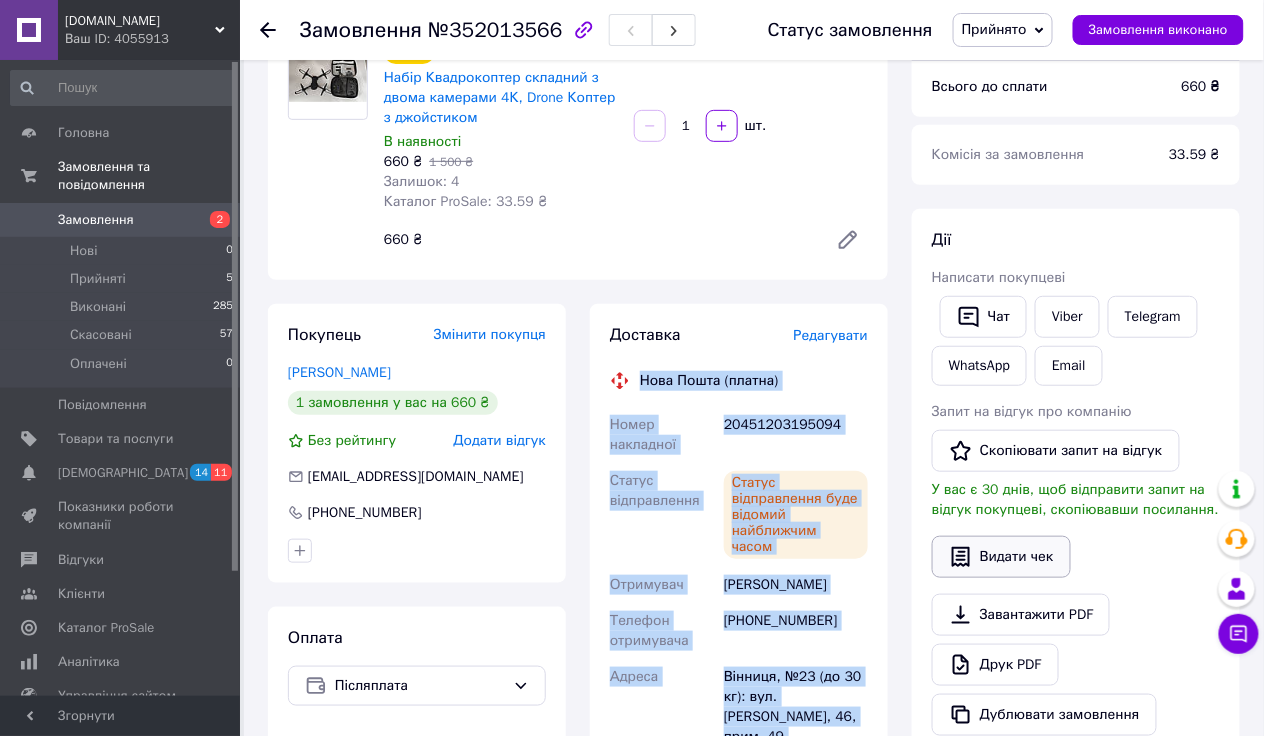 scroll, scrollTop: 98, scrollLeft: 0, axis: vertical 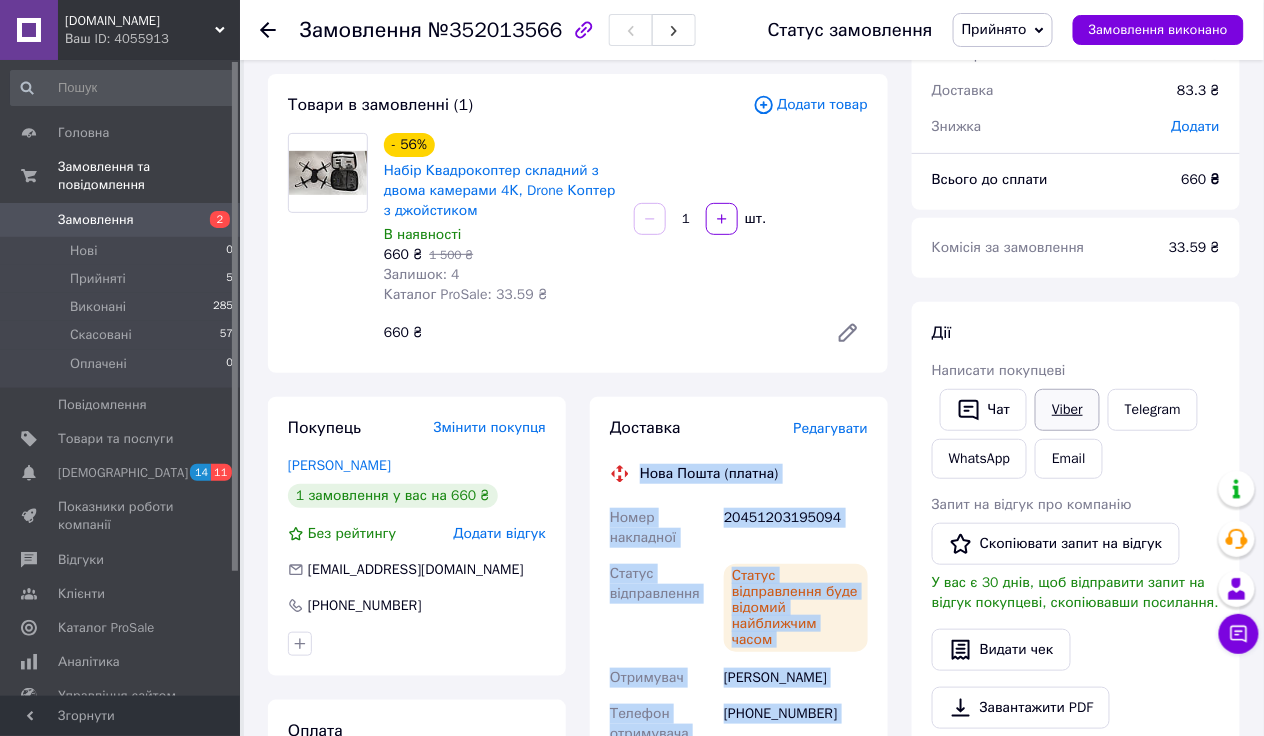click on "Viber" at bounding box center [1067, 410] 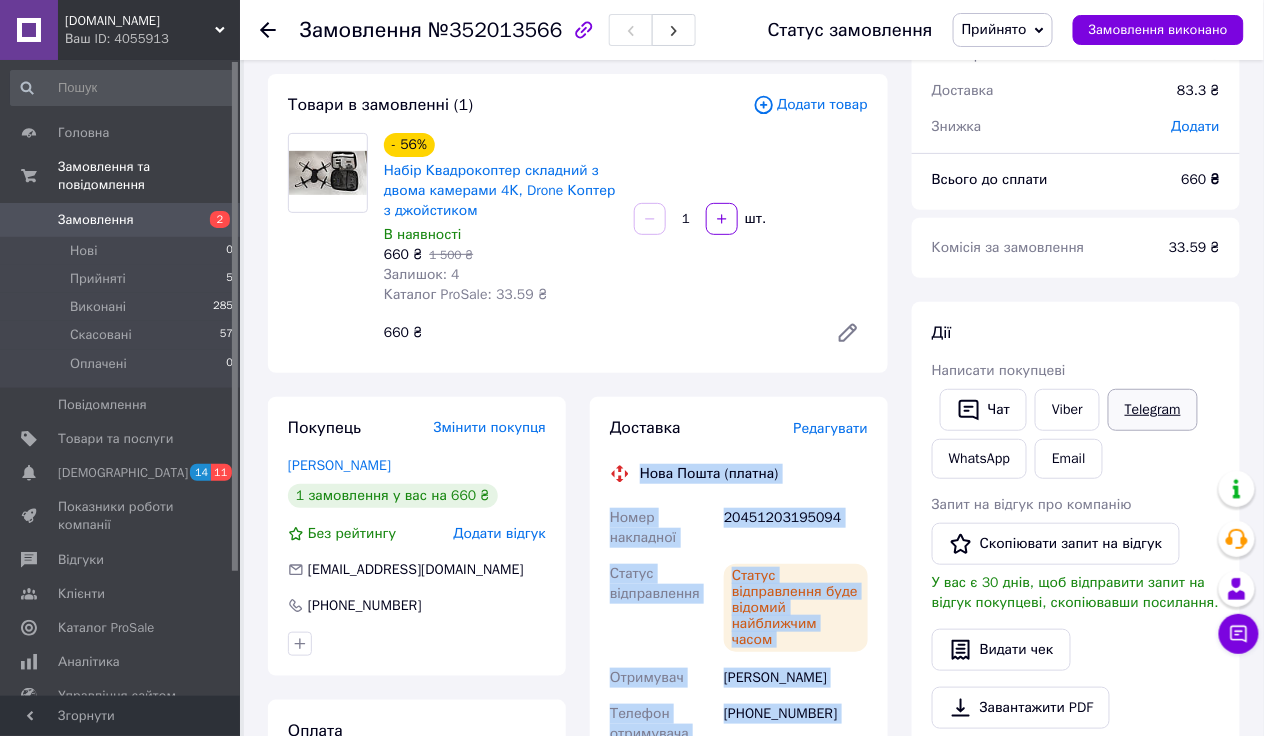 click on "Telegram" at bounding box center [1153, 410] 